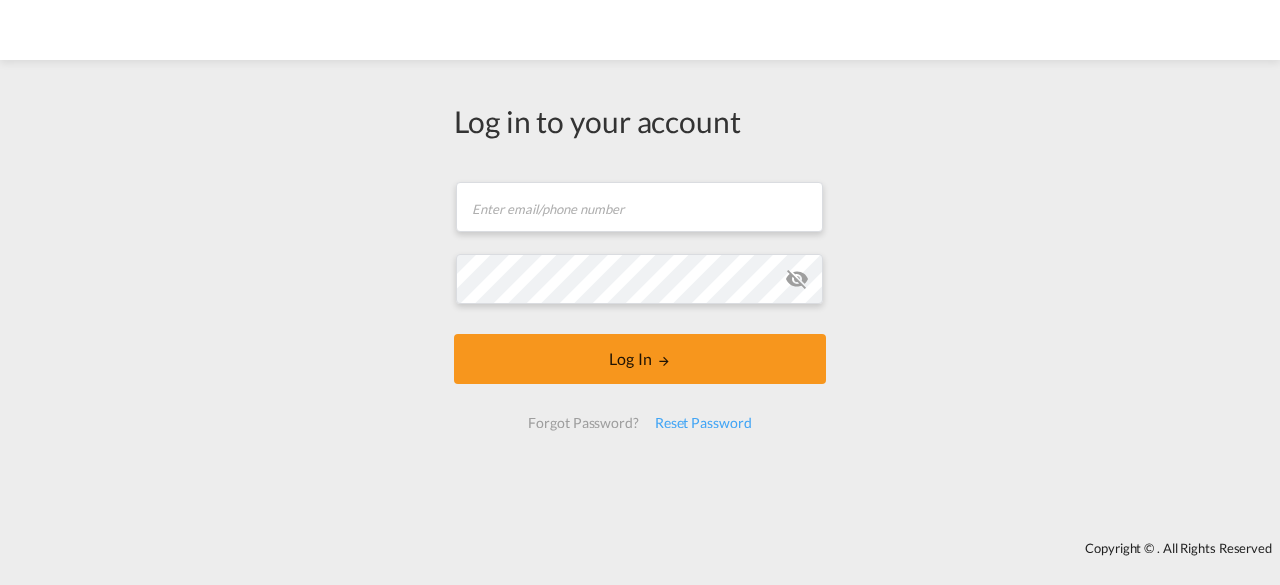 scroll, scrollTop: 0, scrollLeft: 0, axis: both 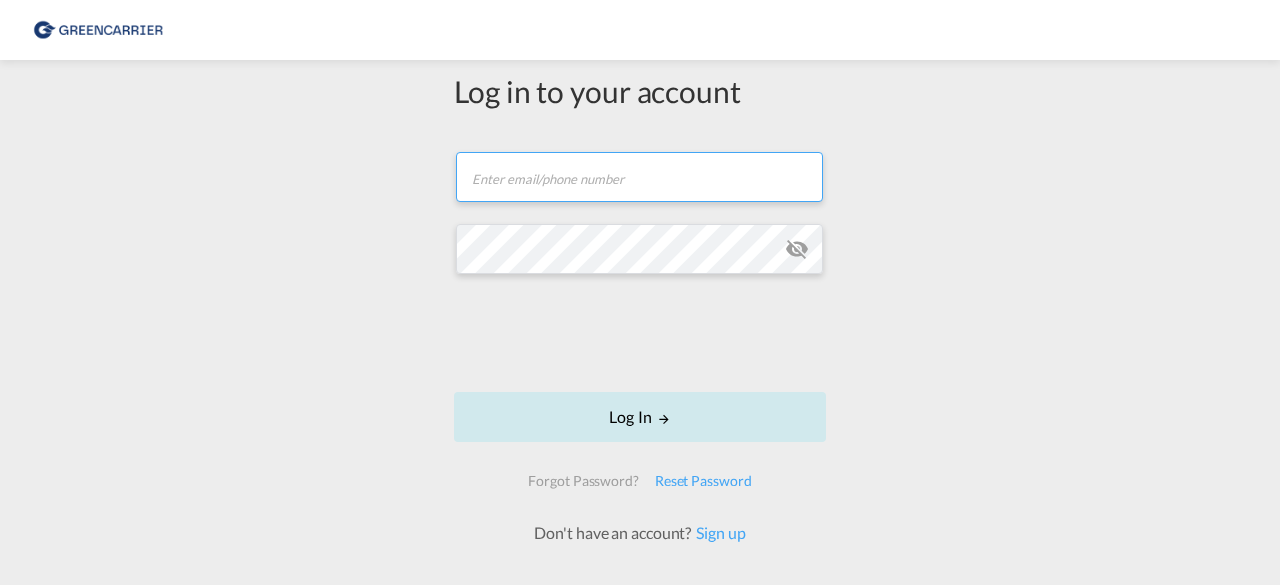 type on "[EMAIL_ADDRESS][DOMAIN_NAME]" 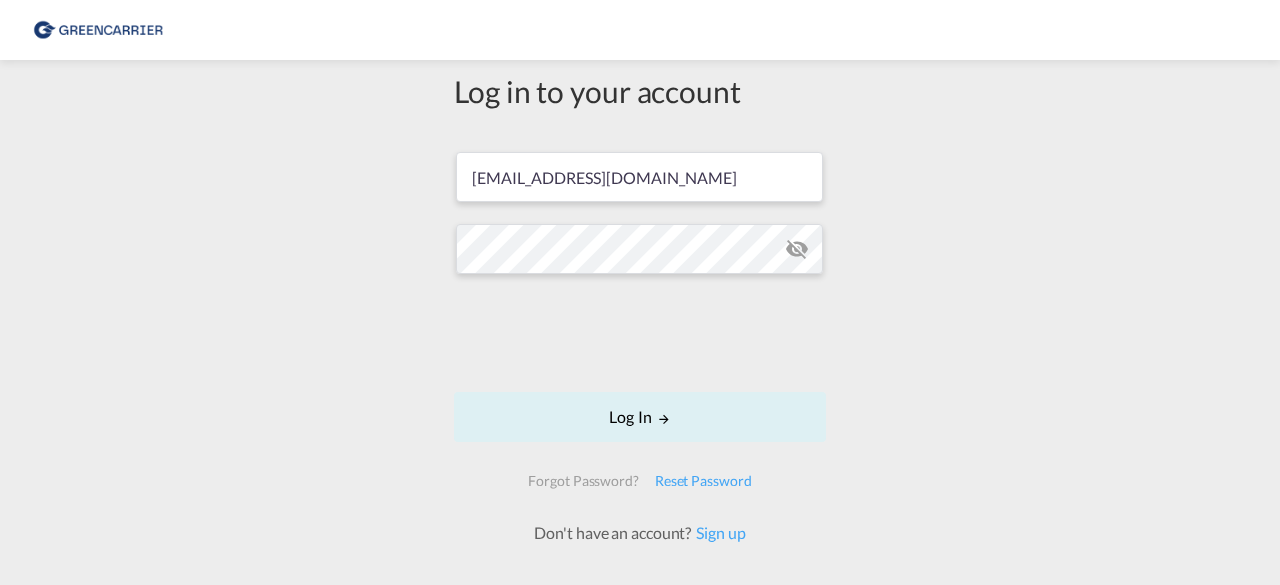 click on "[EMAIL_ADDRESS][DOMAIN_NAME]
Log In
Forgot Password?
Reset Password Don't have an account?  Sign up" at bounding box center [640, 338] 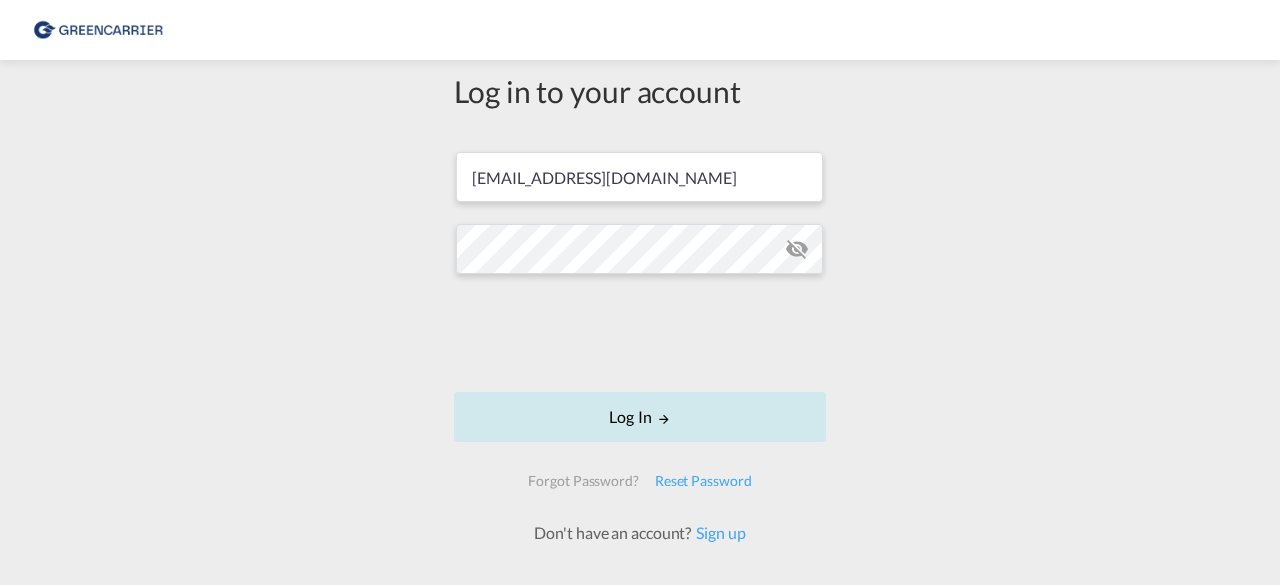 click on "Log In" at bounding box center (640, 417) 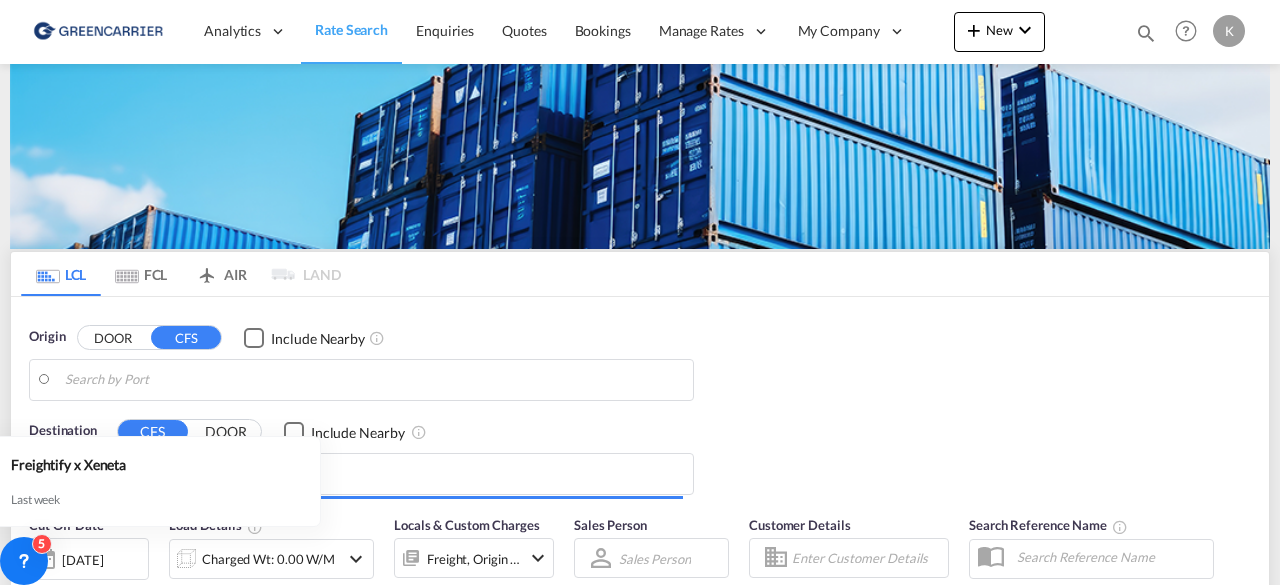 type on "DK-6760, Bæk, [GEOGRAPHIC_DATA], [GEOGRAPHIC_DATA], [GEOGRAPHIC_DATA], [GEOGRAPHIC_DATA], [GEOGRAPHIC_DATA], [GEOGRAPHIC_DATA], [GEOGRAPHIC_DATA], [GEOGRAPHIC_DATA], [GEOGRAPHIC_DATA], [GEOGRAPHIC_DATA], [PERSON_NAME], [GEOGRAPHIC_DATA], [GEOGRAPHIC_DATA][PERSON_NAME], [PERSON_NAME], [GEOGRAPHIC_DATA], [GEOGRAPHIC_DATA], [GEOGRAPHIC_DATA], [PERSON_NAME][GEOGRAPHIC_DATA], [PERSON_NAME][GEOGRAPHIC_DATA], [GEOGRAPHIC_DATA], [GEOGRAPHIC_DATA], [GEOGRAPHIC_DATA], [GEOGRAPHIC_DATA], Jedsted Mark, [GEOGRAPHIC_DATA], [GEOGRAPHIC_DATA], [GEOGRAPHIC_DATA], [GEOGRAPHIC_DATA], [GEOGRAPHIC_DATA], [GEOGRAPHIC_DATA], [PERSON_NAME][GEOGRAPHIC_DATA], [GEOGRAPHIC_DATA], [GEOGRAPHIC_DATA], [GEOGRAPHIC_DATA], [GEOGRAPHIC_DATA], [GEOGRAPHIC_DATA], [GEOGRAPHIC_DATA], [GEOGRAPHIC_DATA], [GEOGRAPHIC_DATA], [GEOGRAPHIC_DATA], [PERSON_NAME] [GEOGRAPHIC_DATA], [PERSON_NAME][GEOGRAPHIC_DATA][PERSON_NAME], [PERSON_NAME][GEOGRAPHIC_DATA][PERSON_NAME], [GEOGRAPHIC_DATA], [GEOGRAPHIC_DATA], [GEOGRAPHIC_DATA], [GEOGRAPHIC_DATA], [GEOGRAPHIC_DATA], Roager oemark, Seem, [GEOGRAPHIC_DATA], [GEOGRAPHIC_DATA], Soender Farup, Soender Farup M, Spandet, [PERSON_NAME], Stens, [PERSON_NAME], [PERSON_NAME], Tradsborg, [GEOGRAPHIC_DATA], [GEOGRAPHIC_DATA], [PERSON_NAME], [GEOGRAPHIC_DATA], [GEOGRAPHIC_DATA], [GEOGRAPHIC_DATA], [GEOGRAPHIC_DATA], Yder Bjerrum" 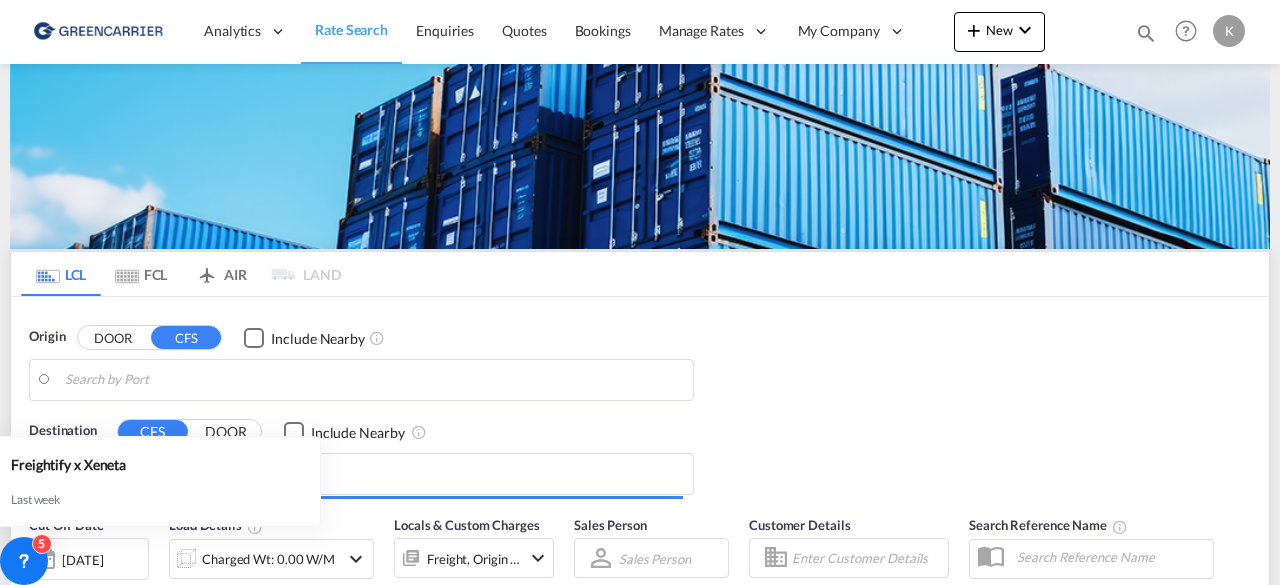 type on "[GEOGRAPHIC_DATA], [GEOGRAPHIC_DATA]" 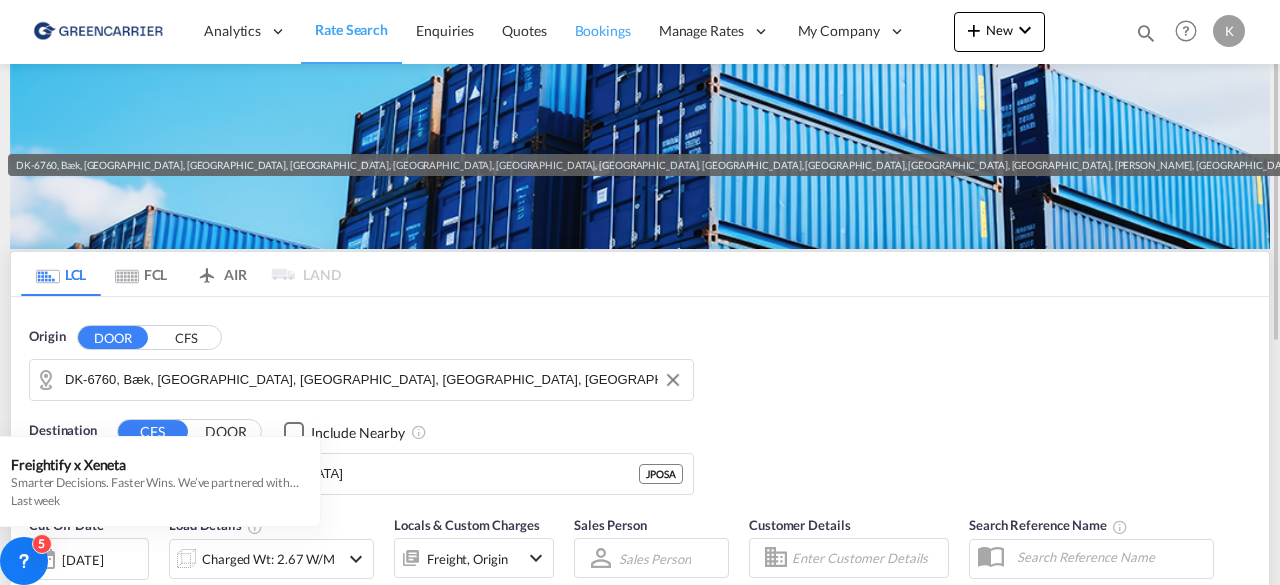 click on "Bookings" at bounding box center [603, 30] 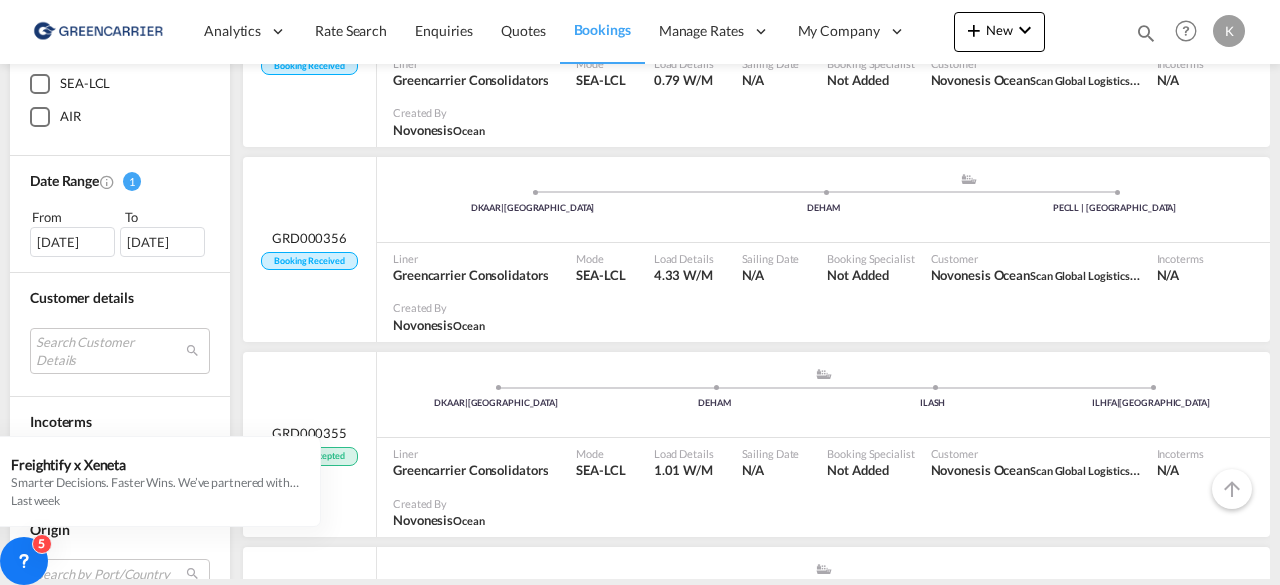 scroll, scrollTop: 439, scrollLeft: 0, axis: vertical 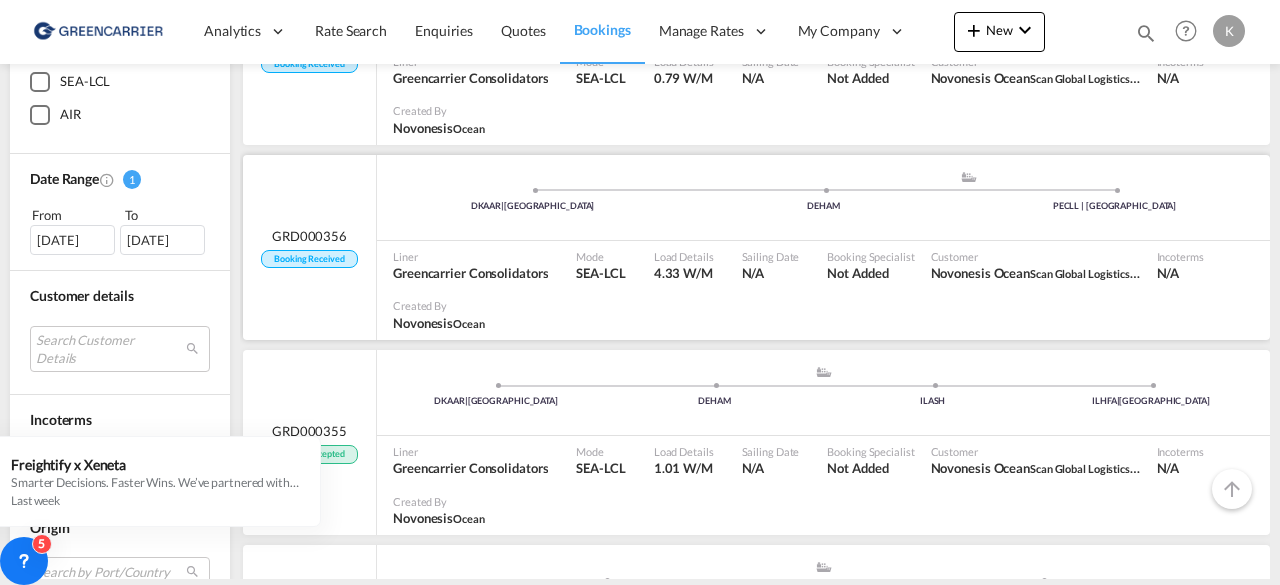 click on "DKAAR  |  [GEOGRAPHIC_DATA]
.a{fill:#aaa8ad;} .a{fill:#aaa8ad;}
DEHAM
PECLL | [GEOGRAPHIC_DATA]" at bounding box center [823, 7] 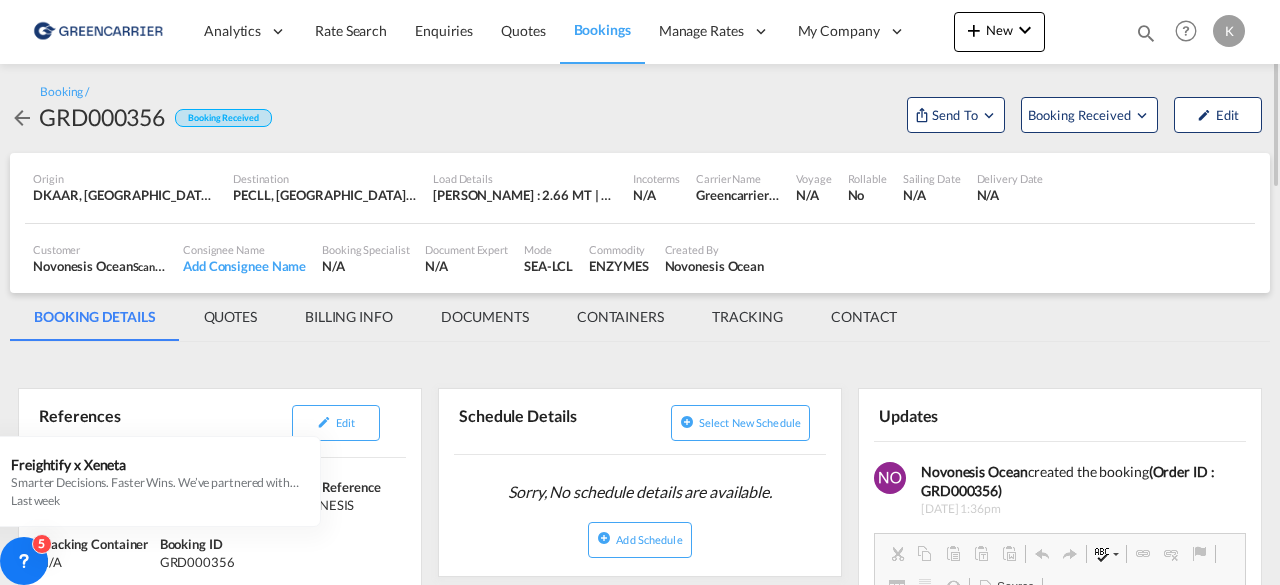 scroll, scrollTop: 0, scrollLeft: 0, axis: both 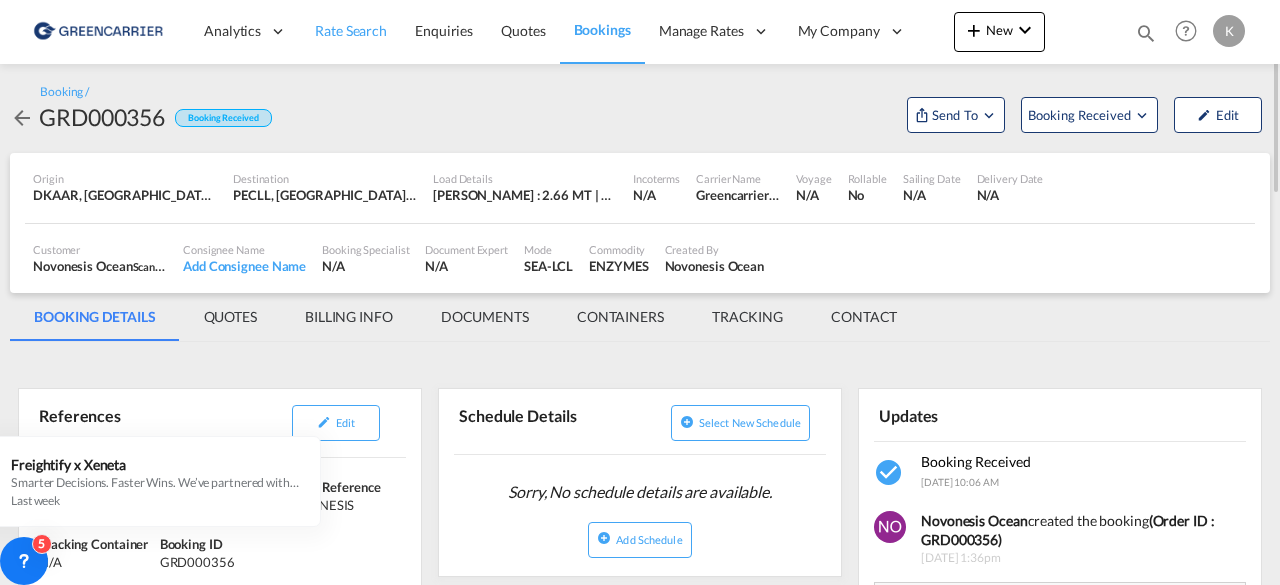 click on "Rate Search" at bounding box center (351, 31) 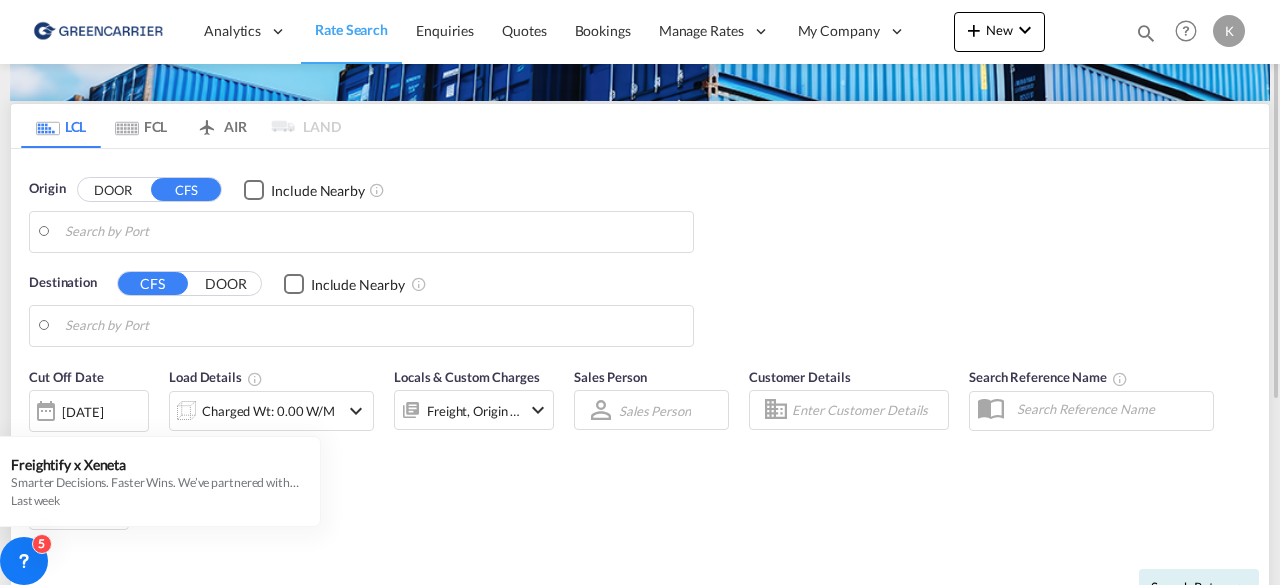 type on "DK-6760, Bæk, [GEOGRAPHIC_DATA], [GEOGRAPHIC_DATA], [GEOGRAPHIC_DATA], [GEOGRAPHIC_DATA], [GEOGRAPHIC_DATA], [GEOGRAPHIC_DATA], [GEOGRAPHIC_DATA], [GEOGRAPHIC_DATA], [GEOGRAPHIC_DATA], [GEOGRAPHIC_DATA], [PERSON_NAME], [GEOGRAPHIC_DATA], [GEOGRAPHIC_DATA][PERSON_NAME], [PERSON_NAME], [GEOGRAPHIC_DATA], [GEOGRAPHIC_DATA], [GEOGRAPHIC_DATA], [PERSON_NAME][GEOGRAPHIC_DATA], [PERSON_NAME][GEOGRAPHIC_DATA], [GEOGRAPHIC_DATA], [GEOGRAPHIC_DATA], [GEOGRAPHIC_DATA], [GEOGRAPHIC_DATA], Jedsted Mark, [GEOGRAPHIC_DATA], [GEOGRAPHIC_DATA], [GEOGRAPHIC_DATA], [GEOGRAPHIC_DATA], [GEOGRAPHIC_DATA], [GEOGRAPHIC_DATA], [PERSON_NAME][GEOGRAPHIC_DATA], [GEOGRAPHIC_DATA], [GEOGRAPHIC_DATA], [GEOGRAPHIC_DATA], [GEOGRAPHIC_DATA], [GEOGRAPHIC_DATA], [GEOGRAPHIC_DATA], [GEOGRAPHIC_DATA], [GEOGRAPHIC_DATA], [GEOGRAPHIC_DATA], [PERSON_NAME] [GEOGRAPHIC_DATA], [PERSON_NAME][GEOGRAPHIC_DATA][PERSON_NAME], [PERSON_NAME][GEOGRAPHIC_DATA][PERSON_NAME], [GEOGRAPHIC_DATA], [GEOGRAPHIC_DATA], [GEOGRAPHIC_DATA], [GEOGRAPHIC_DATA], [GEOGRAPHIC_DATA], Roager oemark, Seem, [GEOGRAPHIC_DATA], [GEOGRAPHIC_DATA], Soender Farup, Soender Farup M, Spandet, [PERSON_NAME], Stens, [PERSON_NAME], [PERSON_NAME], Tradsborg, [GEOGRAPHIC_DATA], [GEOGRAPHIC_DATA], [PERSON_NAME], [GEOGRAPHIC_DATA], [GEOGRAPHIC_DATA], [GEOGRAPHIC_DATA], [GEOGRAPHIC_DATA], Yder Bjerrum" 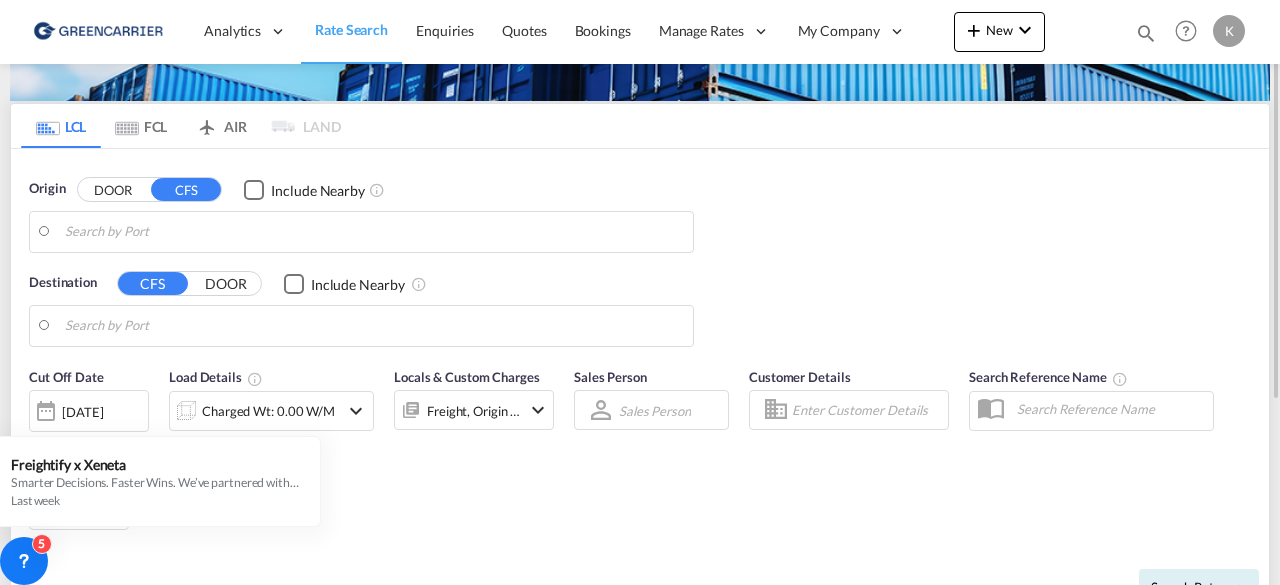 type on "[GEOGRAPHIC_DATA], [GEOGRAPHIC_DATA]" 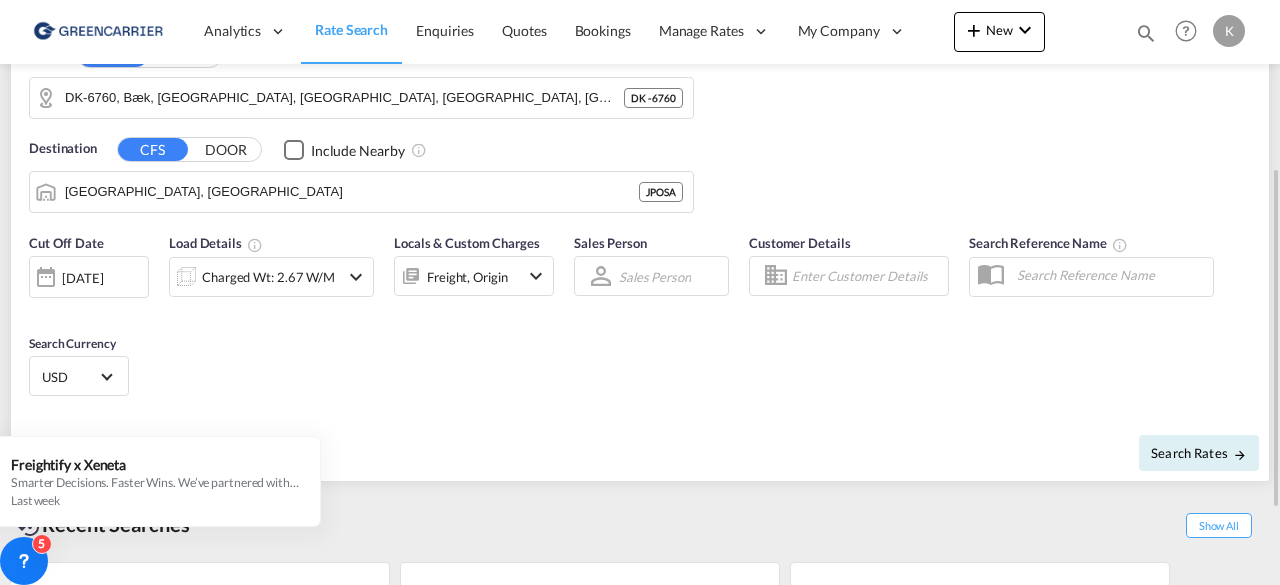 scroll, scrollTop: 284, scrollLeft: 0, axis: vertical 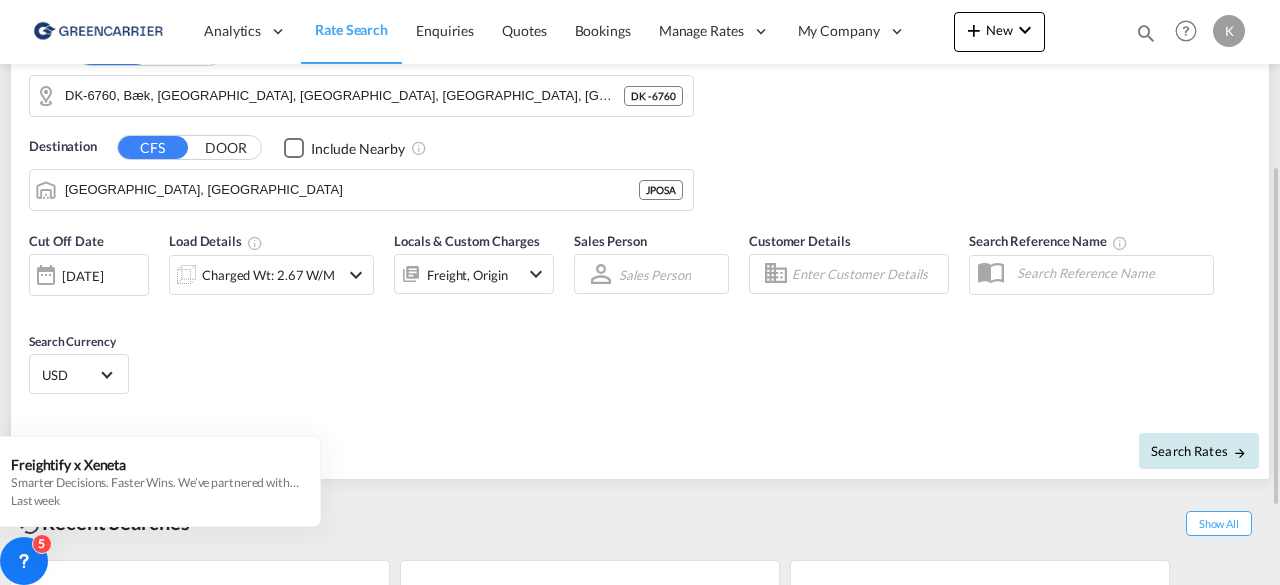 click on "Search Rates" at bounding box center (1199, 451) 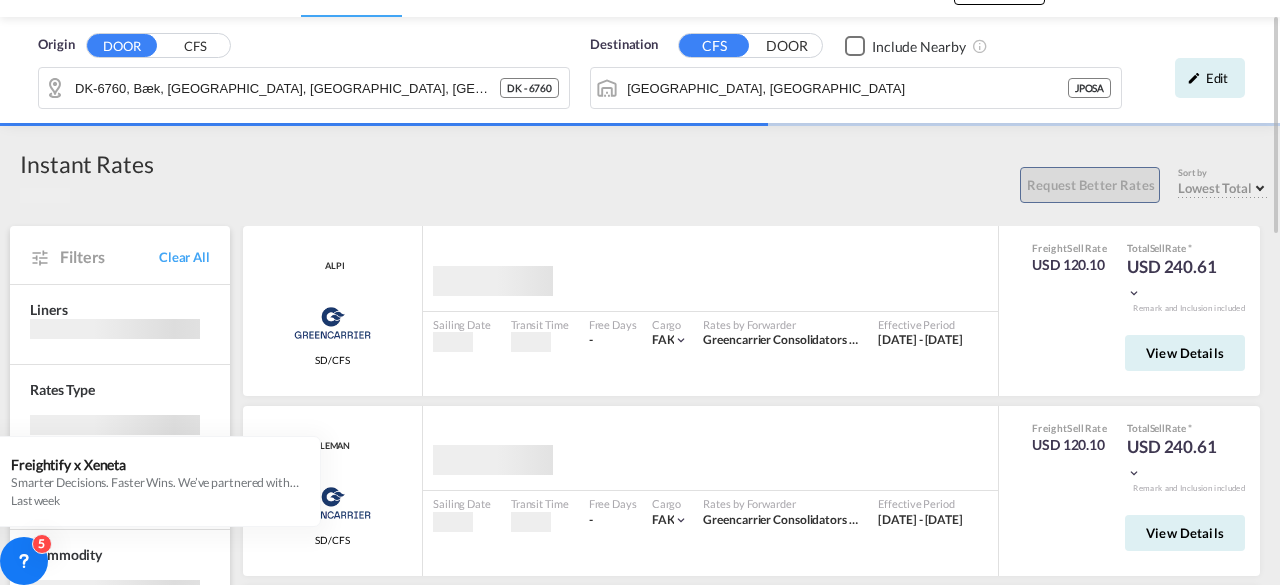 scroll, scrollTop: 44, scrollLeft: 0, axis: vertical 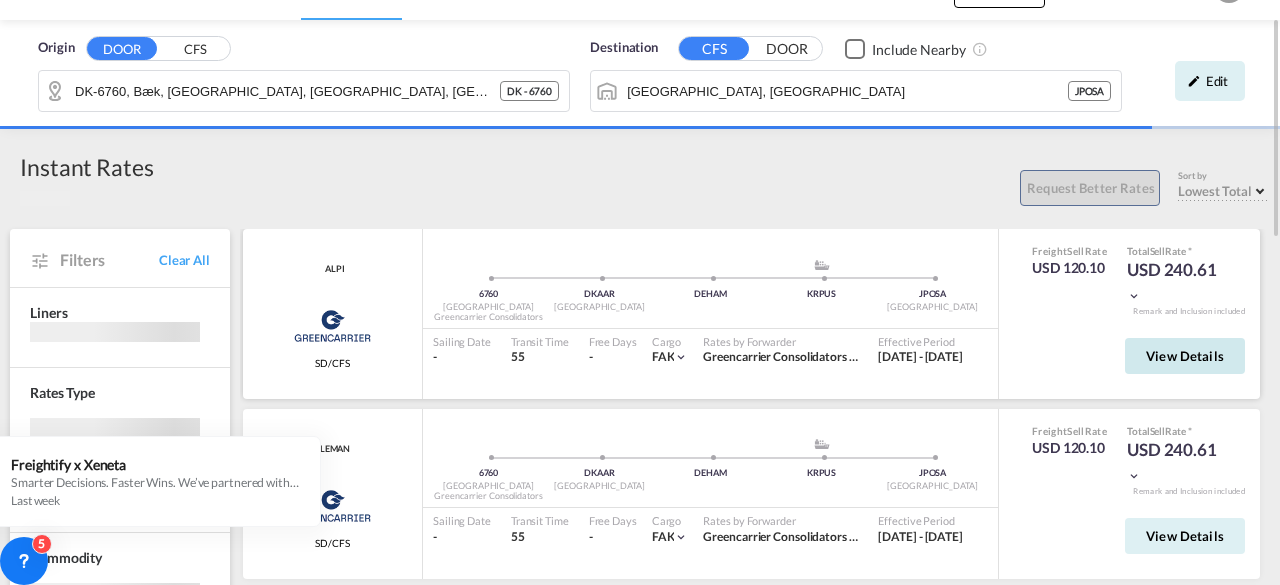 click on "View Details" at bounding box center (1185, 356) 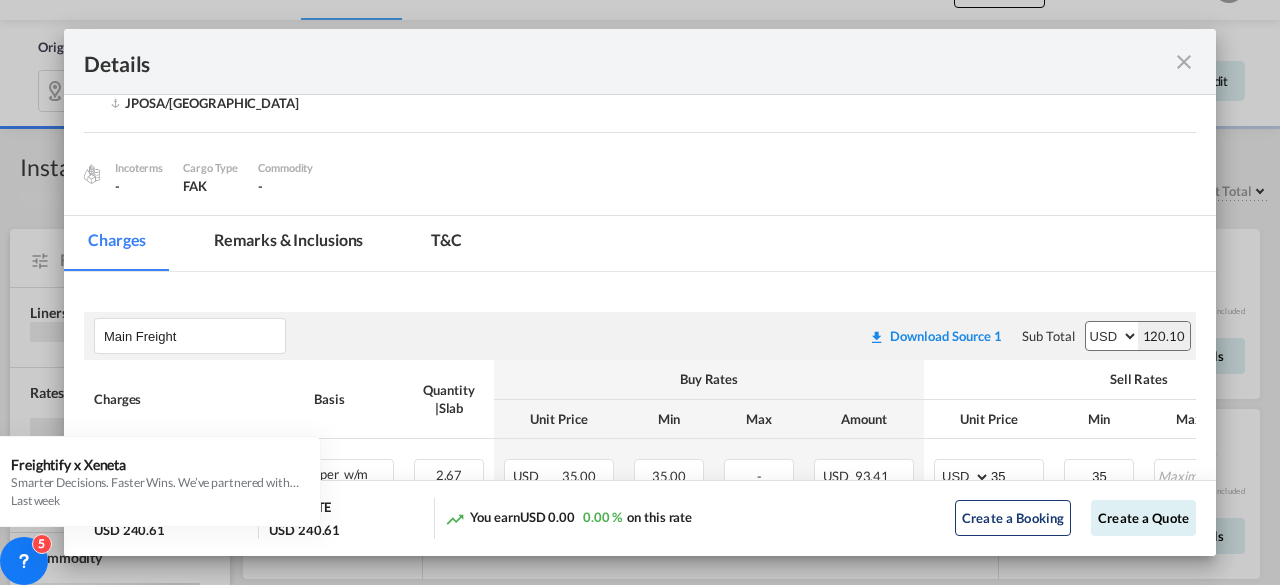 scroll, scrollTop: 212, scrollLeft: 0, axis: vertical 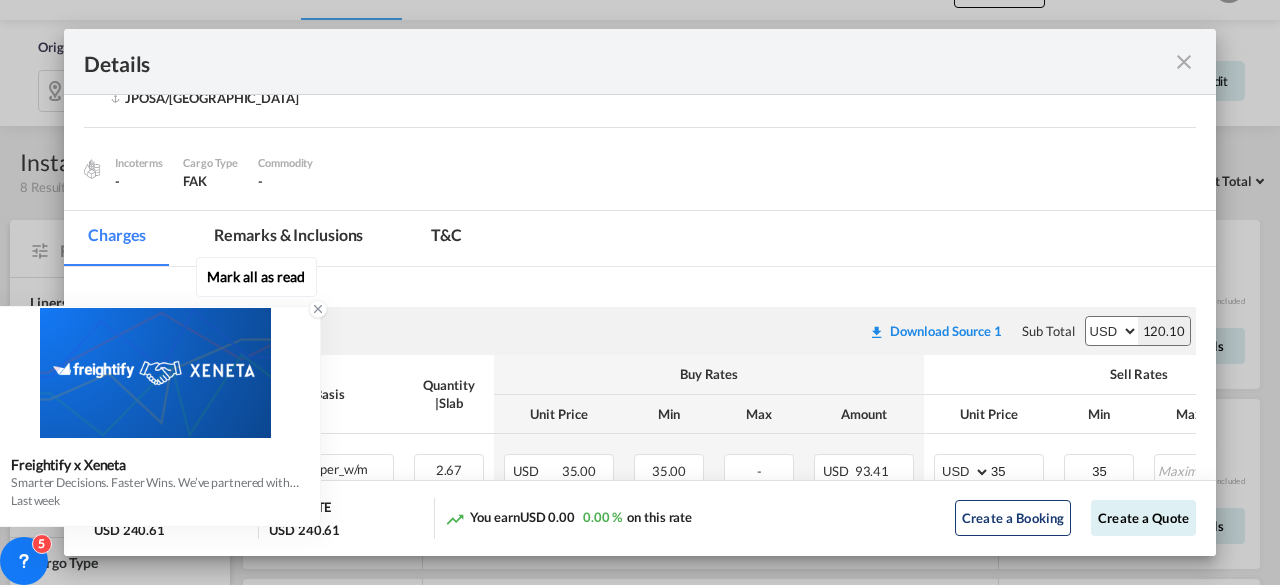 click 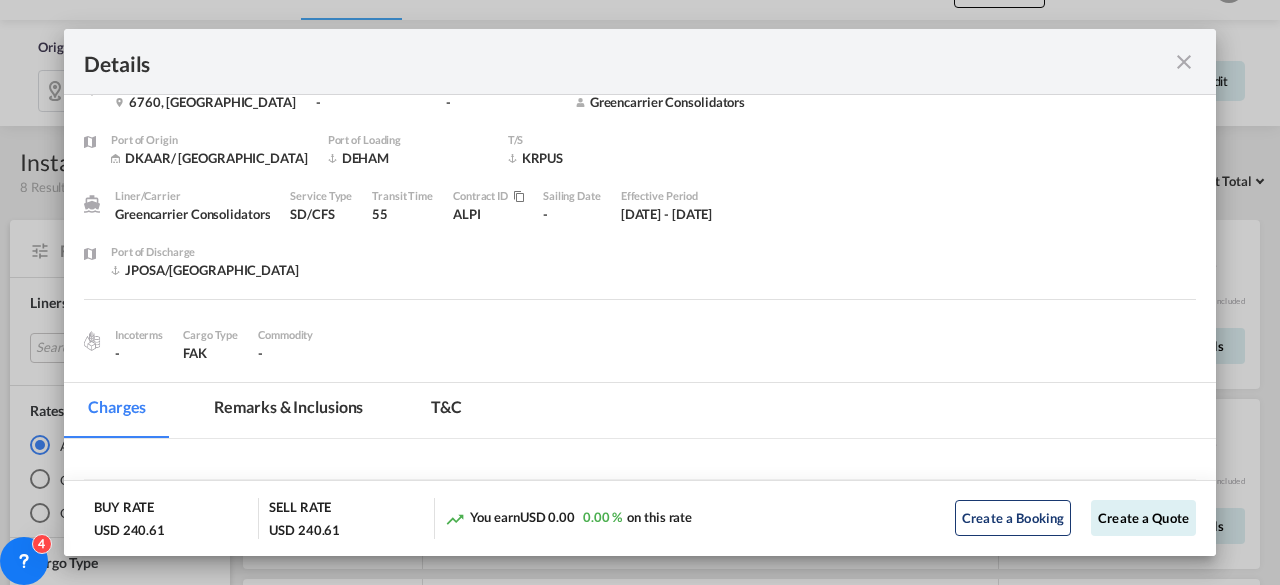scroll, scrollTop: 0, scrollLeft: 0, axis: both 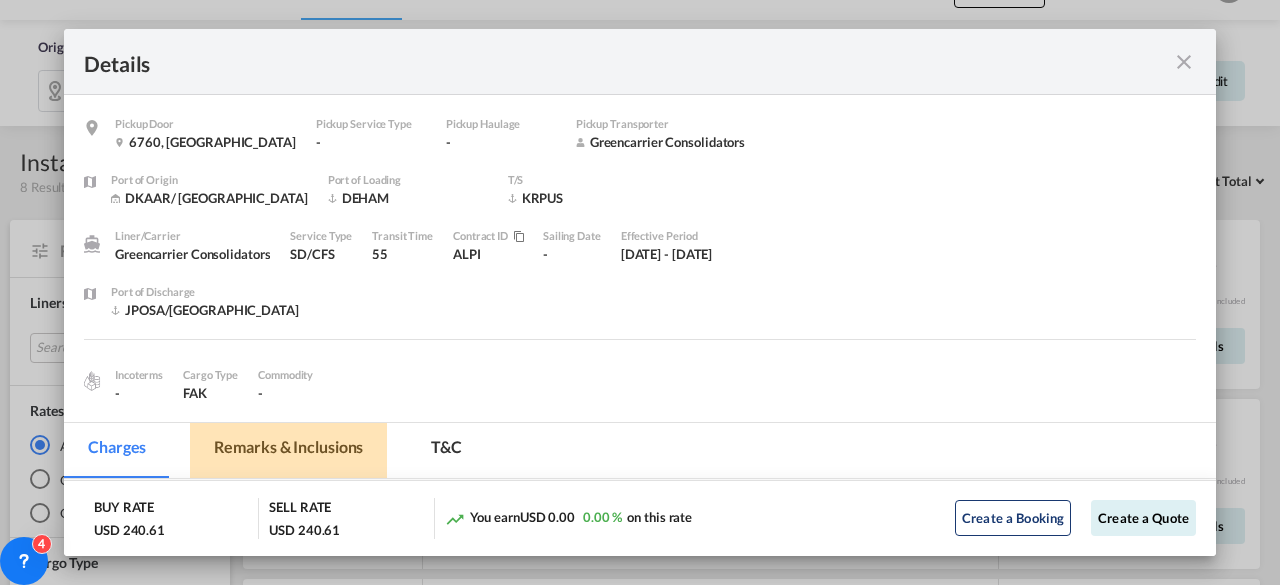 click on "Remarks & Inclusions" at bounding box center [288, 450] 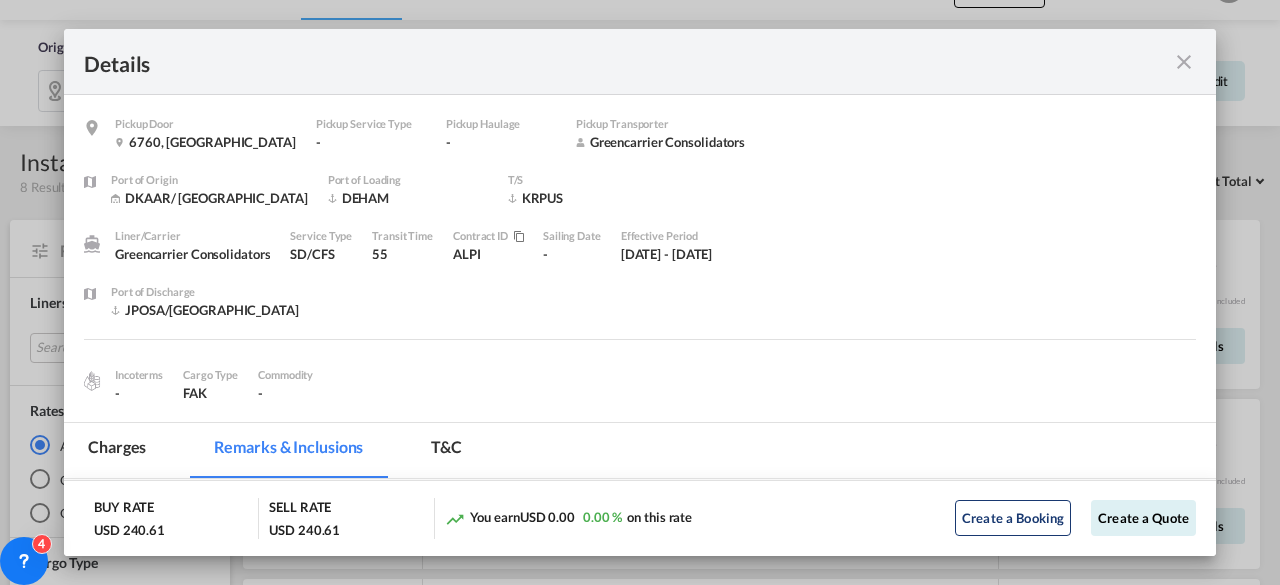 scroll, scrollTop: 0, scrollLeft: 0, axis: both 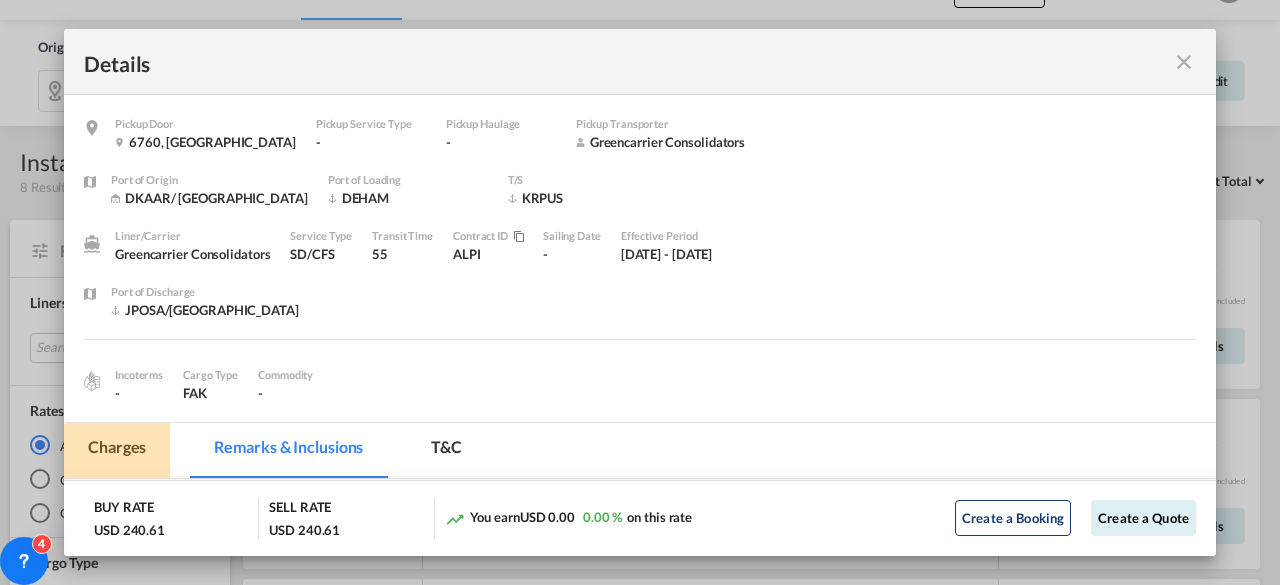 click on "Charges" at bounding box center [117, 450] 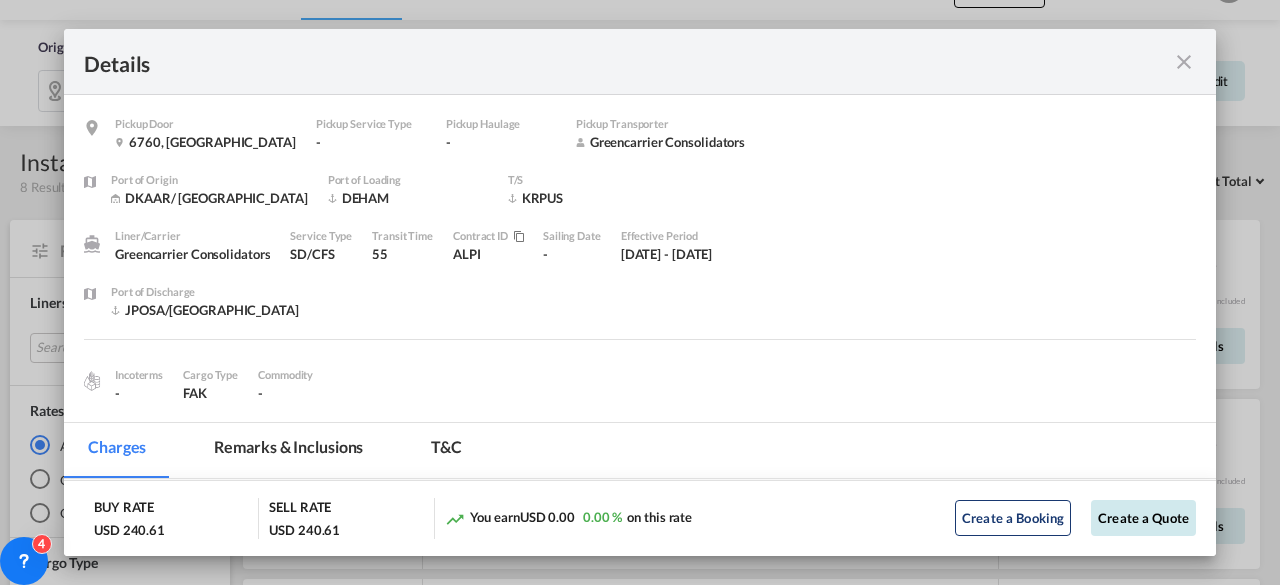 click on "Create a Quote" 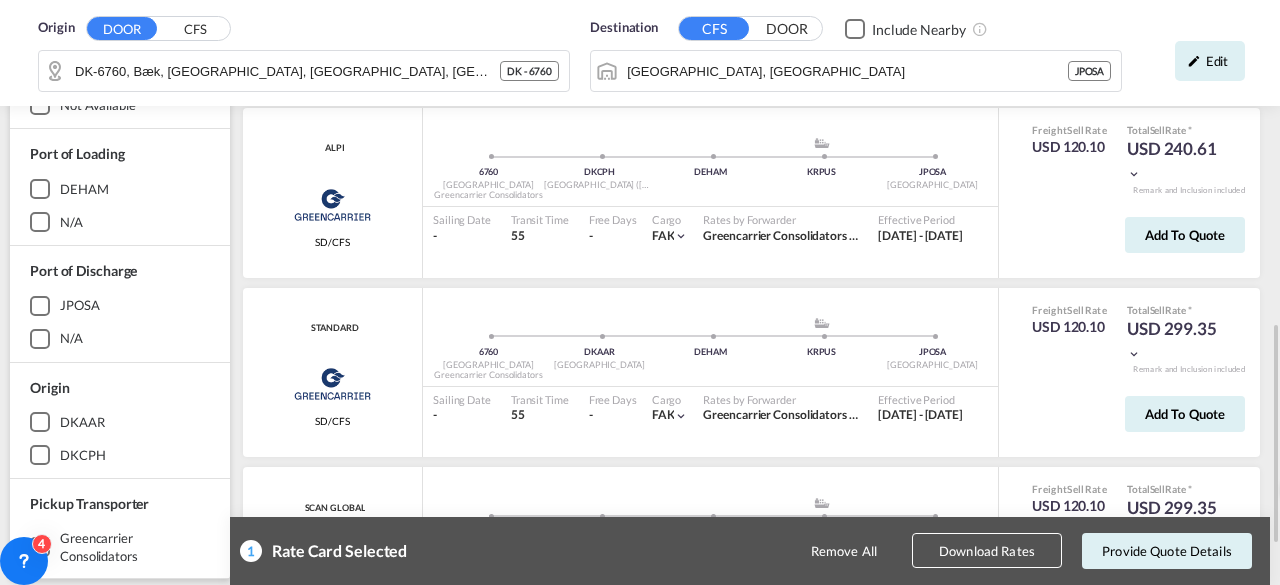 scroll, scrollTop: 964, scrollLeft: 0, axis: vertical 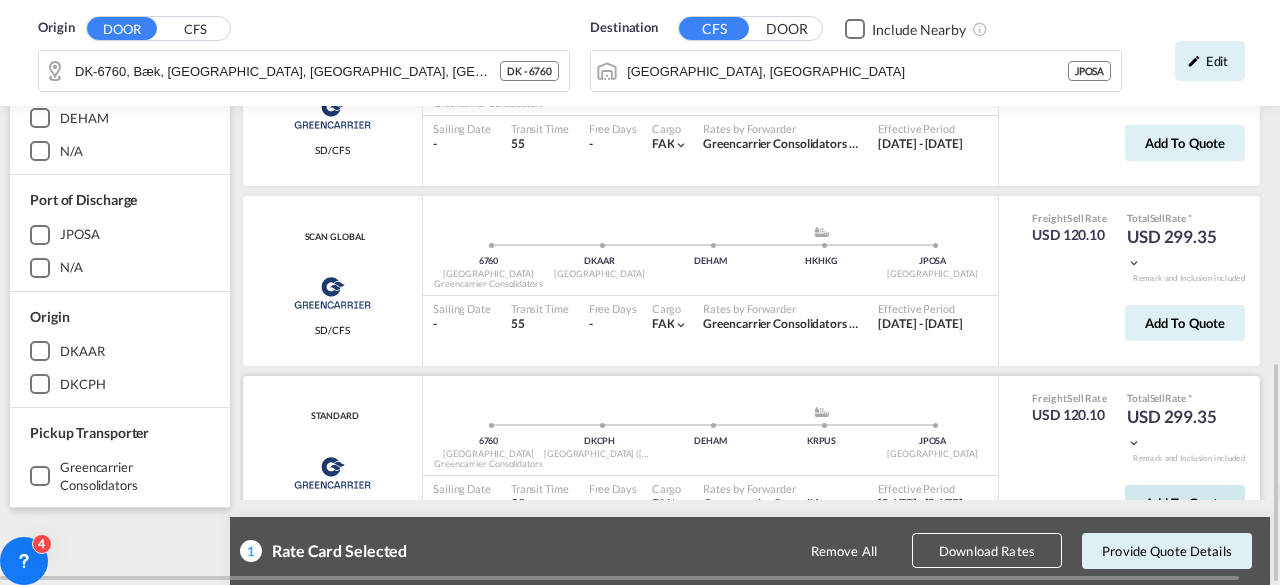 click on "Add to quote" at bounding box center (1185, 503) 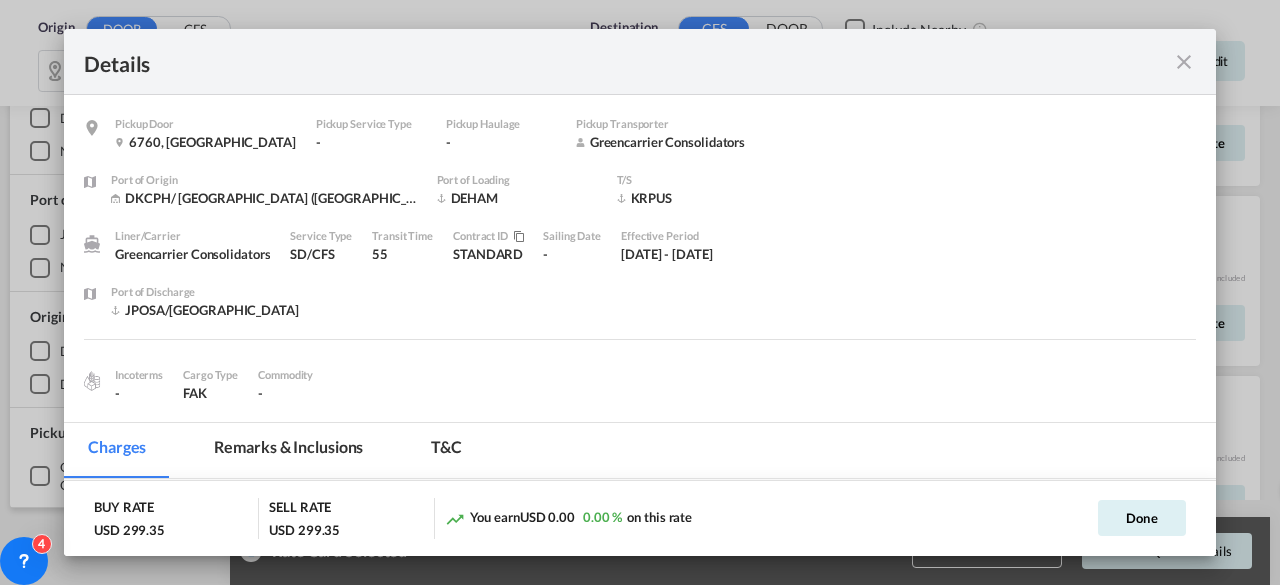 click at bounding box center [1184, 62] 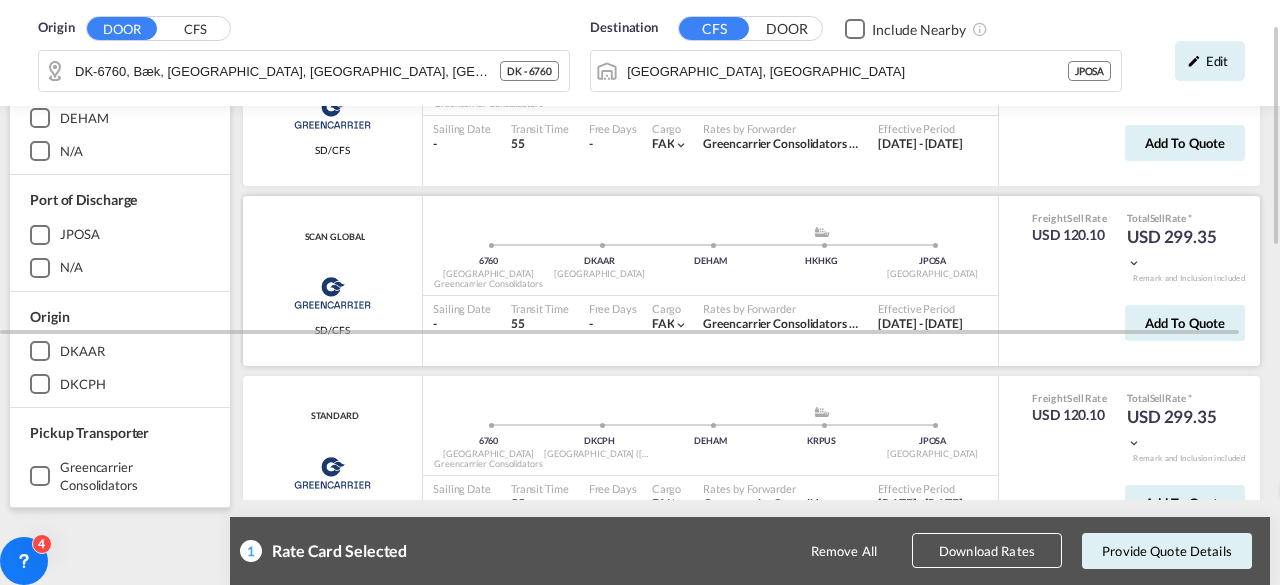 scroll, scrollTop: 0, scrollLeft: 0, axis: both 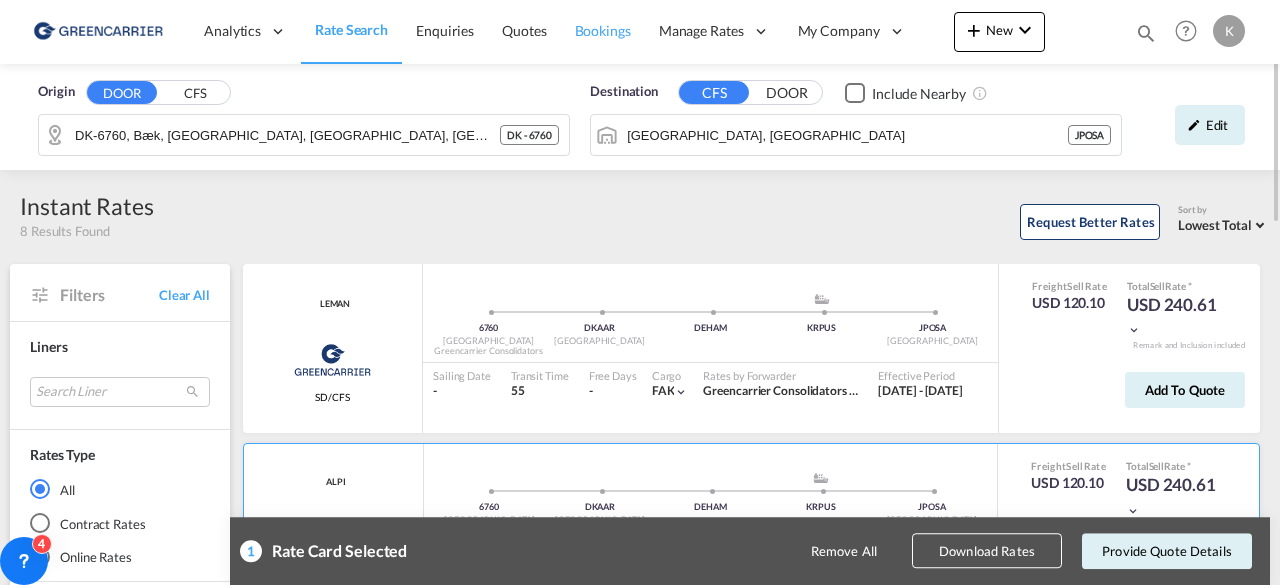 click on "Bookings" at bounding box center [603, 30] 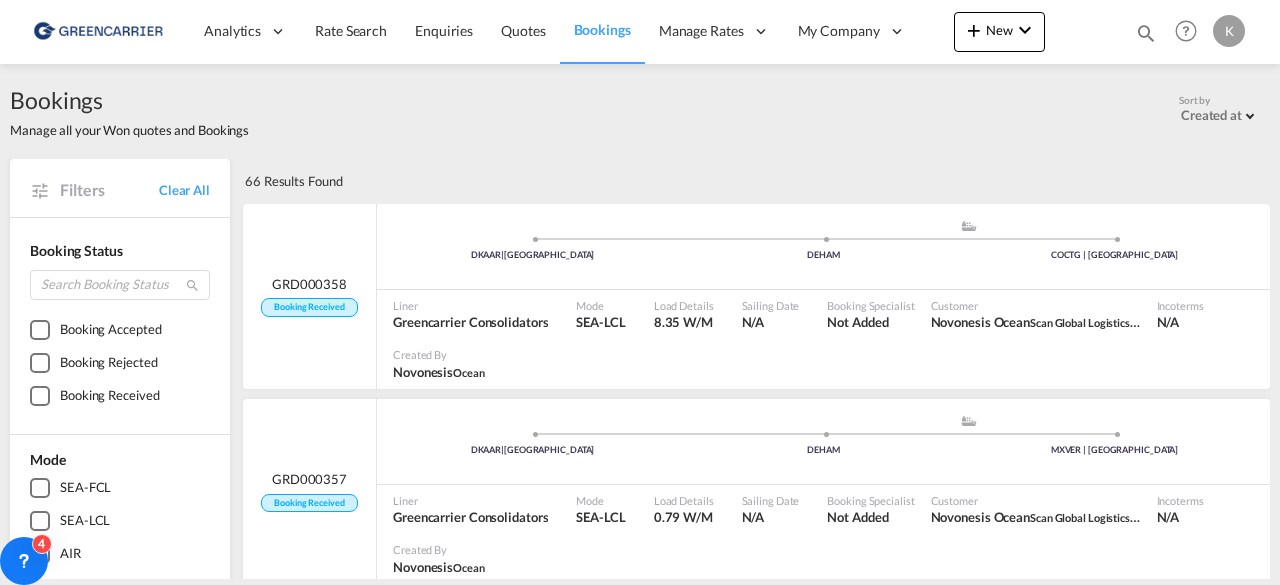 click on "Booking Status" at bounding box center (76, 251) 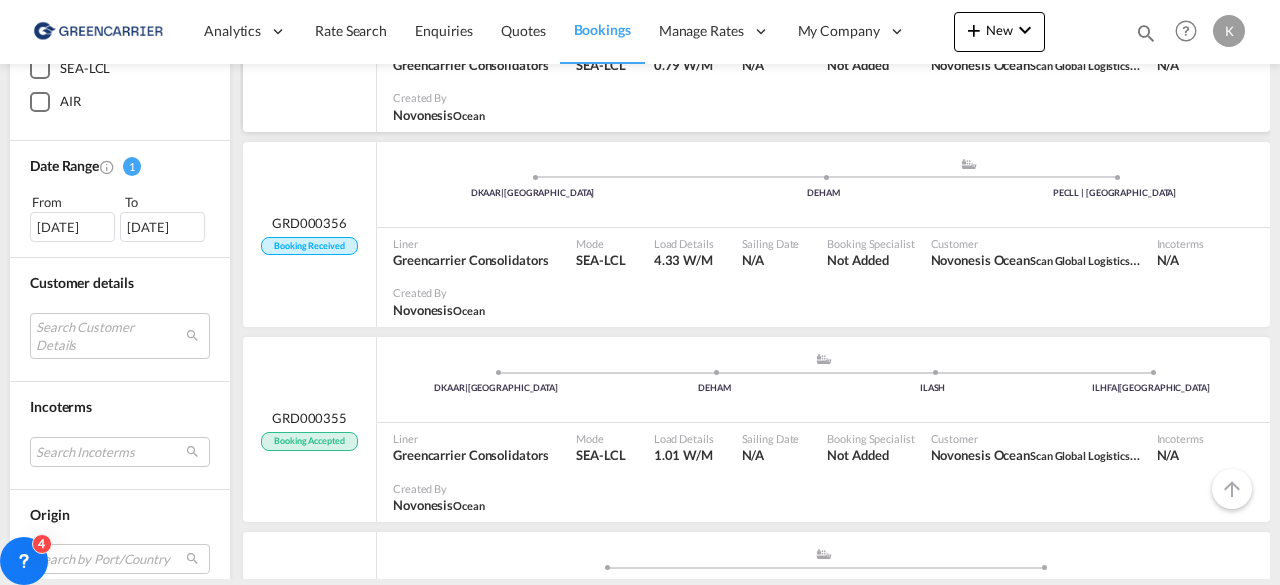 scroll, scrollTop: 453, scrollLeft: 0, axis: vertical 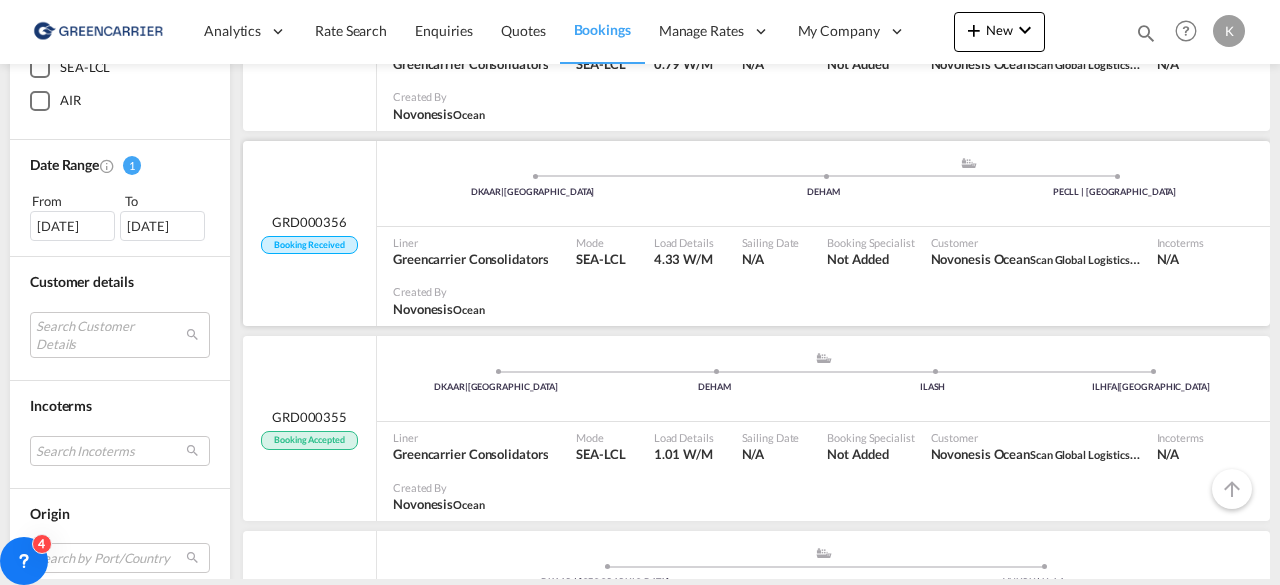click on "Liner
Greencarrier Consolidators Mode   SEA-LCL
Load Details
4.33 W/M
Sailing Date
N/A
Booking Specialist   Not Added
Customer   Novonesis Ocean
Scan Global Logistics A/S Incoterms   N/A Created By
Novonesis  Ocean" at bounding box center [823, 276] 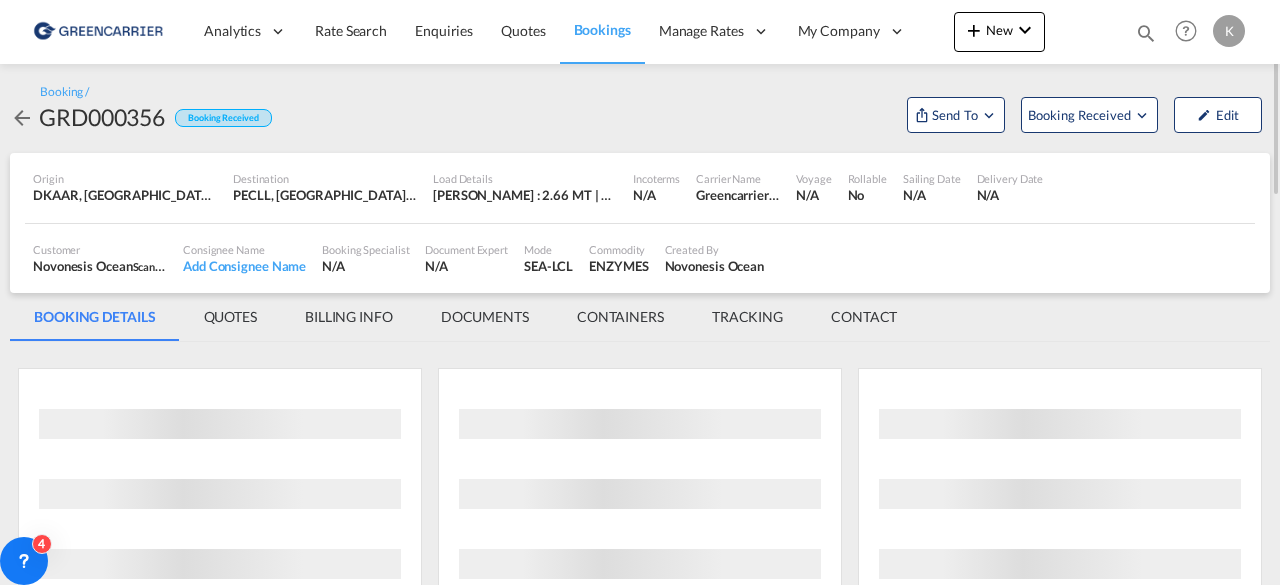 scroll, scrollTop: 0, scrollLeft: 0, axis: both 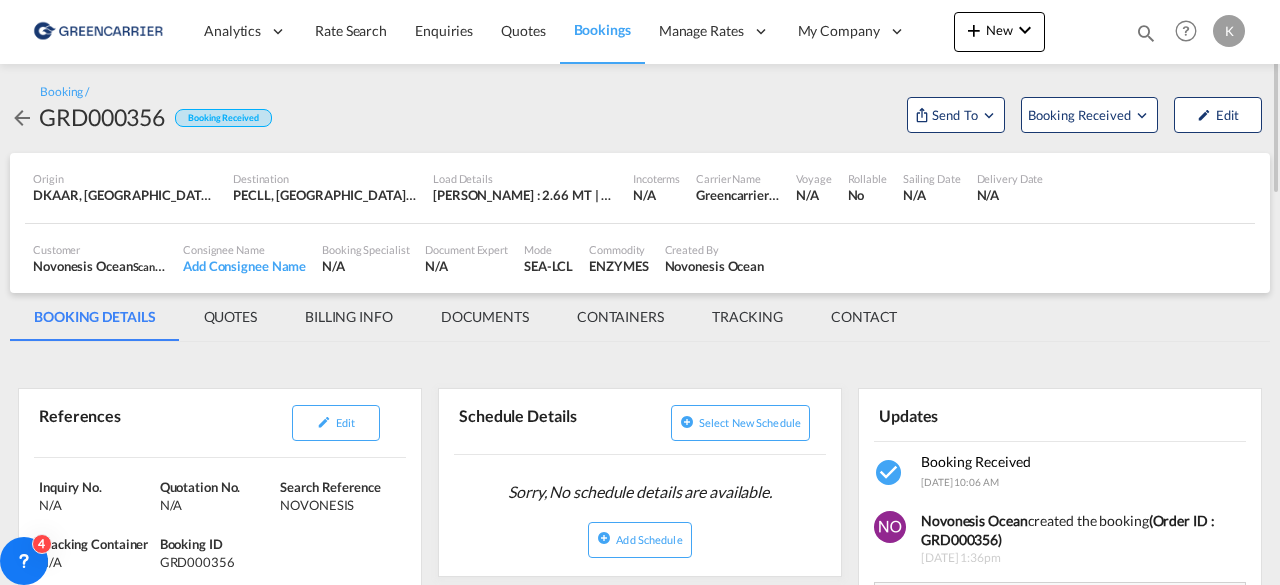 click on "References Edit Inquiry No. N/A Quotation No. N/A Search Reference NOVONESIS Tracking Container
N/A Booking ID GRD000356 # Name Value Remarks Added By 1 Booking Reference CPH32106636 N/A
SHIPPER 2 Booking Notes PU 8L / 24-[DATE] N/A
SHIPPER
Load Details Edit
[PERSON_NAME]
2.66 MT Volumetric_Wt
4.33 CBM LCL Chargeable Weight
4.33 W/M Total Qty
5 Total Packages
1           Commodity Details Cargo Type
FAK  (IMCO Code : 0) HS Code 350790
Commodity
ENZYMES
Add Commodity
Pick Up/Delivery
Parties Involved
Customer
Customer
Contact person
Novonesis Ocean
Company
Scan Global Logistics A/S Email [EMAIL_ADDRESS][DOMAIN_NAME]
Phone - Address [STREET_ADDRESS]
Expiry Date
[DATE]
Consignee + Add
Notify Party + Add
CHA + Add Shippers + Add Add New Party" at bounding box center (220, 1051) 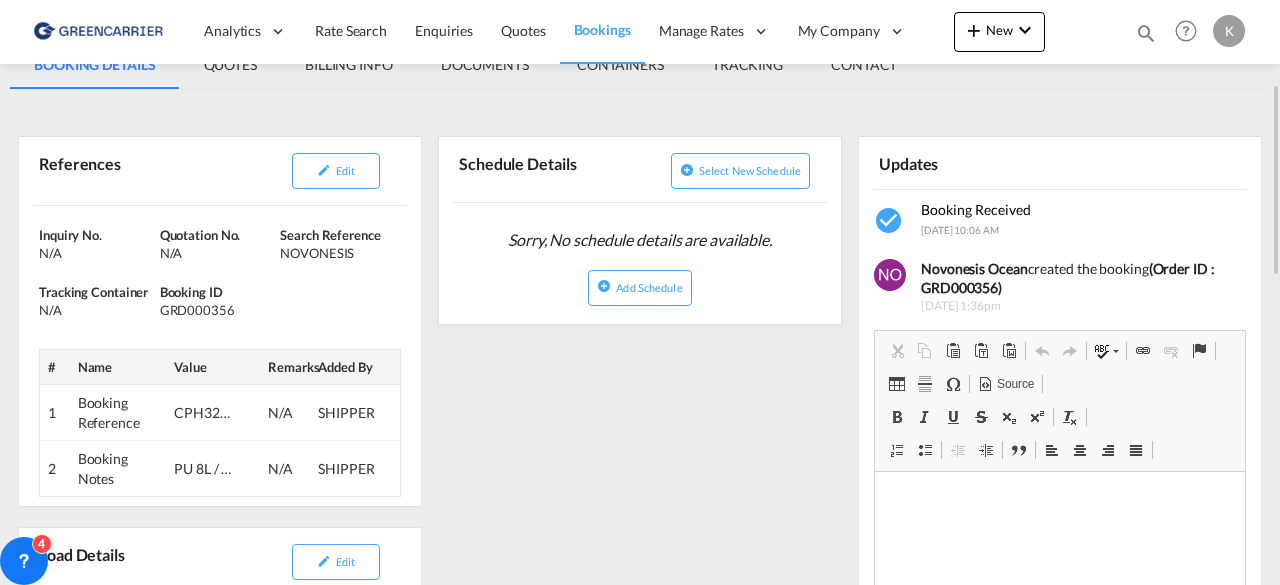 scroll, scrollTop: 254, scrollLeft: 0, axis: vertical 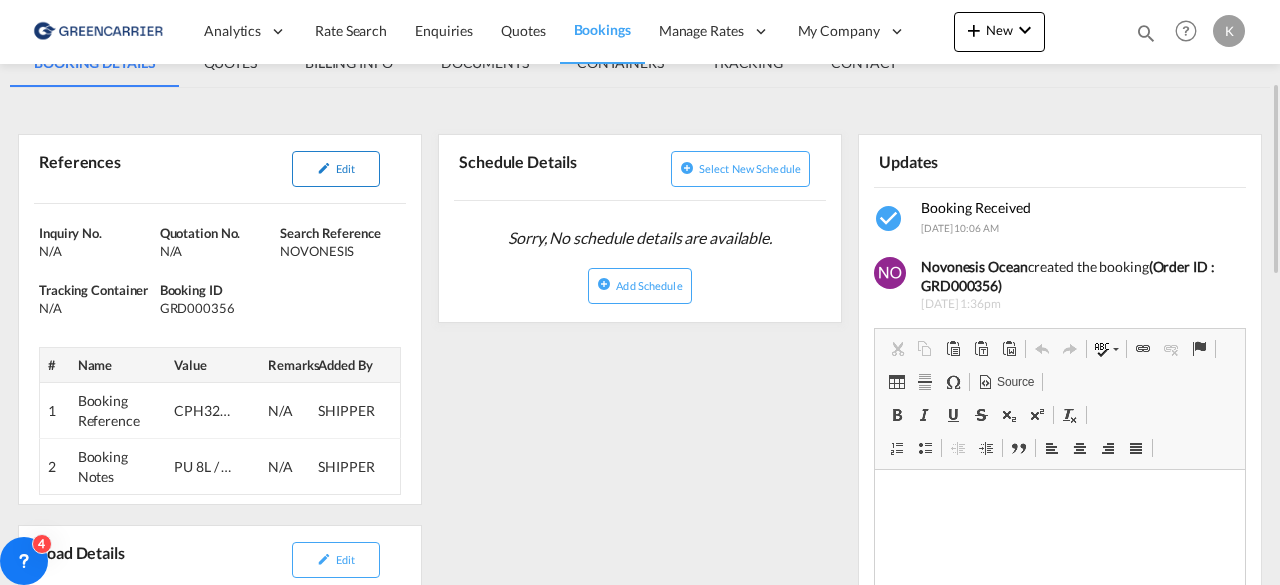 click on "Edit" at bounding box center [336, 169] 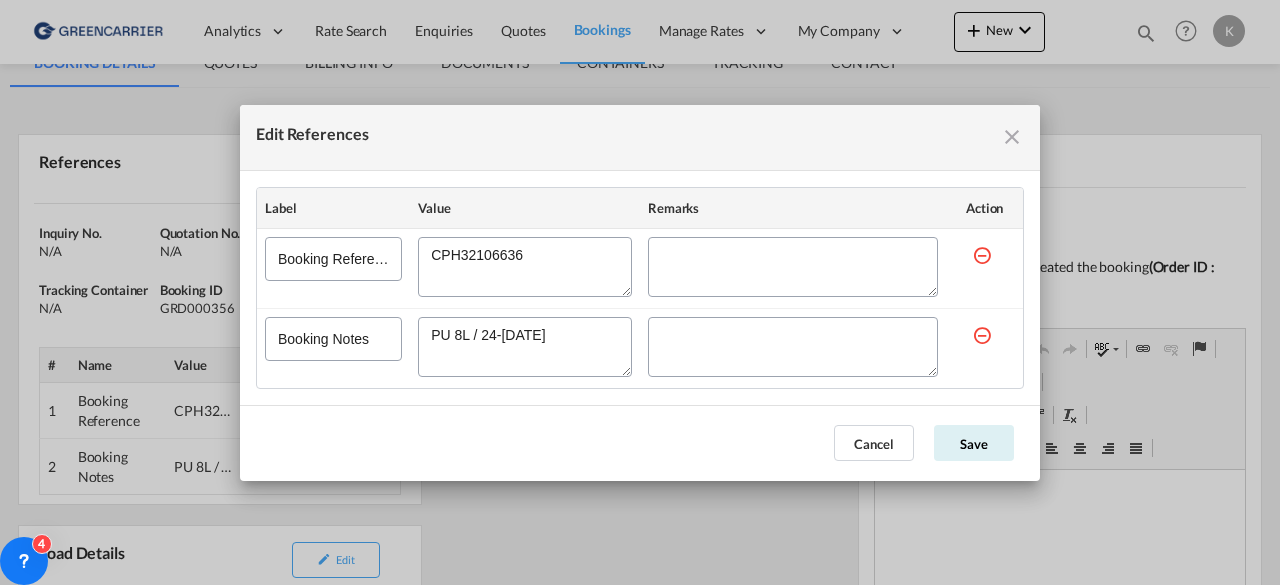 click at bounding box center [1012, 137] 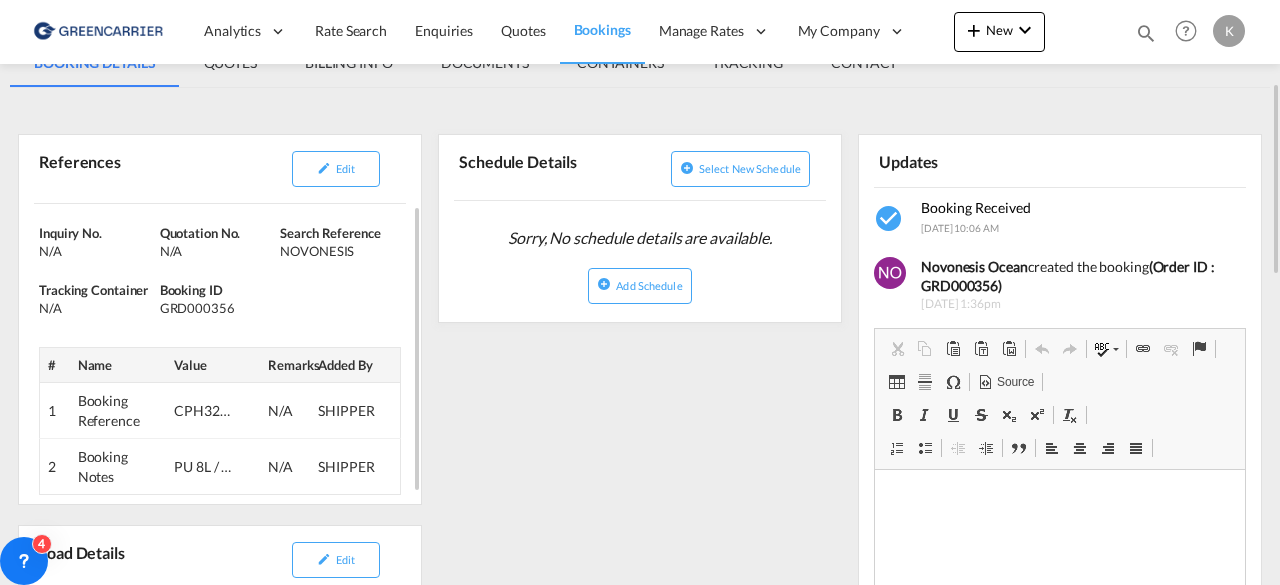 scroll, scrollTop: 10, scrollLeft: 0, axis: vertical 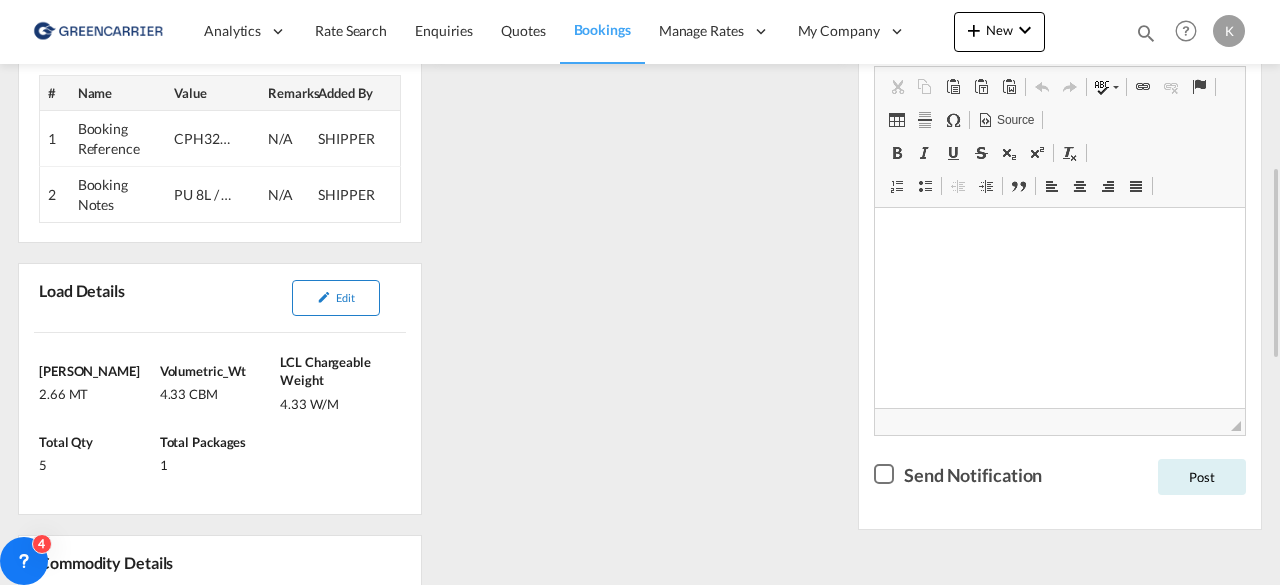 click on "Edit" at bounding box center (336, 298) 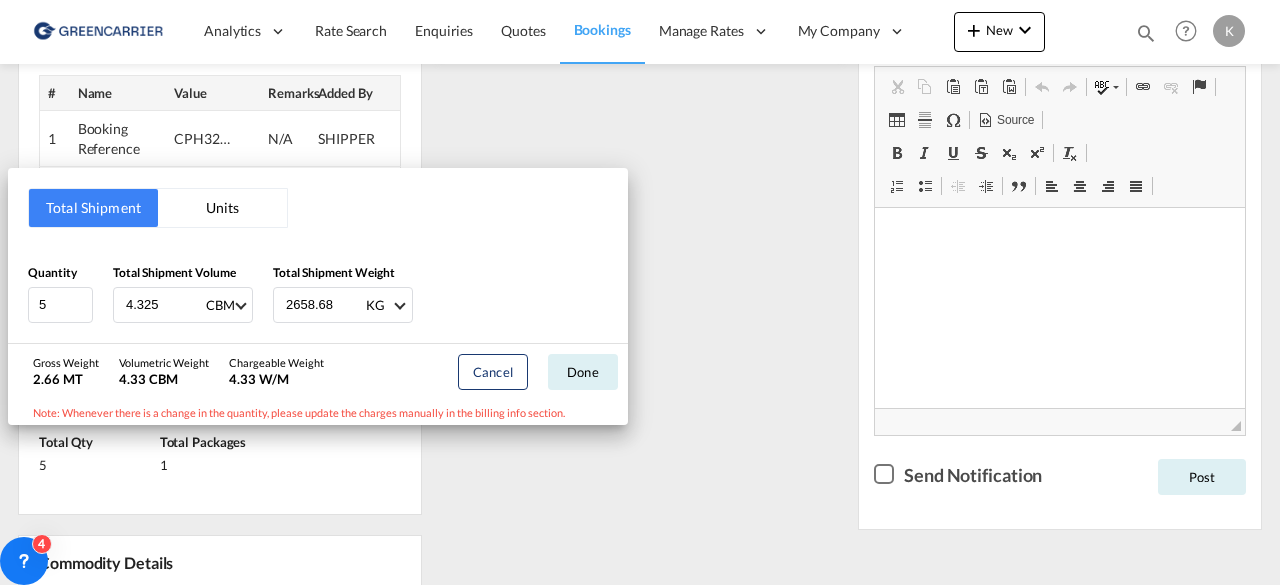 click on "Total Shipment
Units Quantity 5 Total Shipment Volume 4.325 CBM
CBM CFT
Total Shipment Weight 2658.68 KG
KG [PERSON_NAME] Weight
2.66 MT
Volumetric Weight
4.33 CBM
Chargeable Weight
4.33 W/M
Cancel Done
Note: Whenever there is a change in the quantity, please update the charges manually in the billing info section." at bounding box center (640, 292) 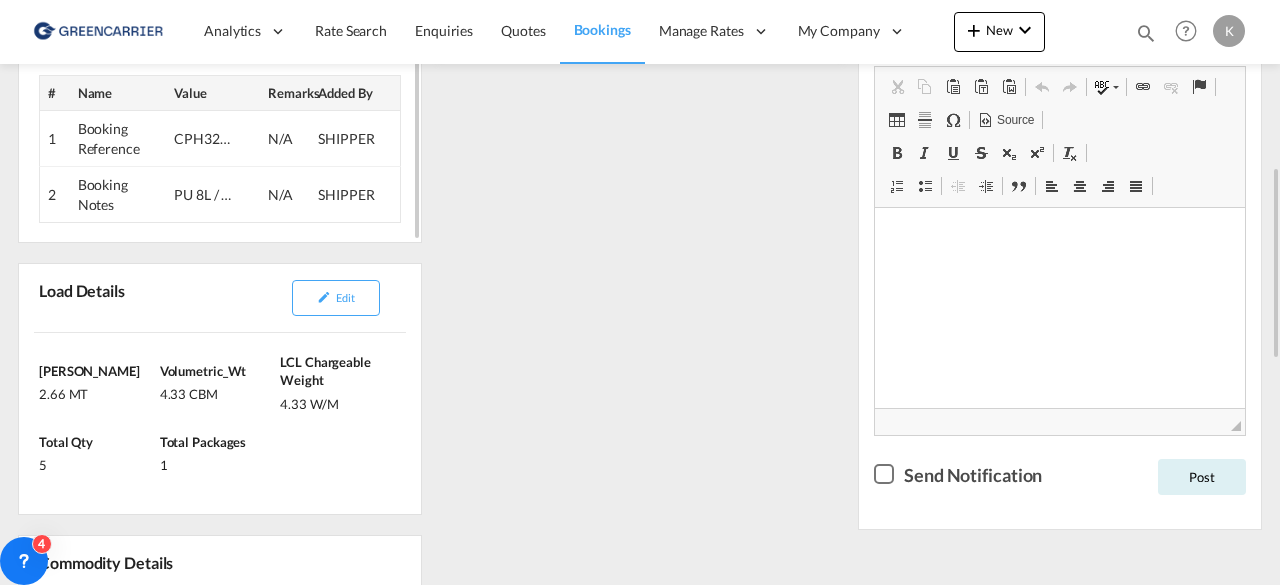 scroll, scrollTop: 0, scrollLeft: 0, axis: both 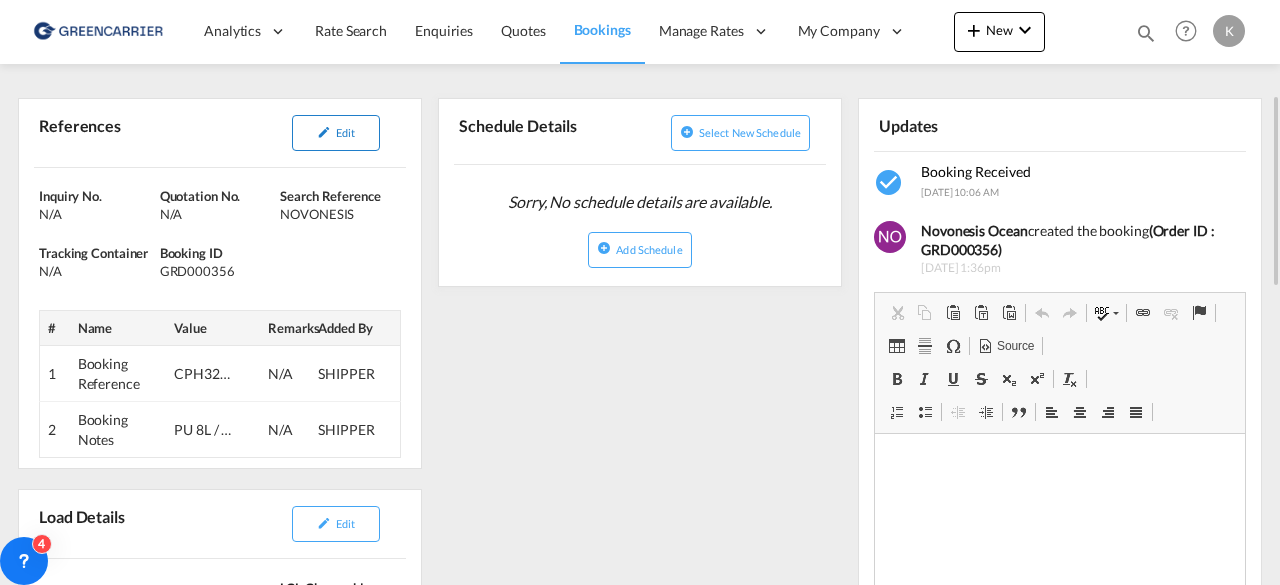 click on "Edit" at bounding box center (336, 133) 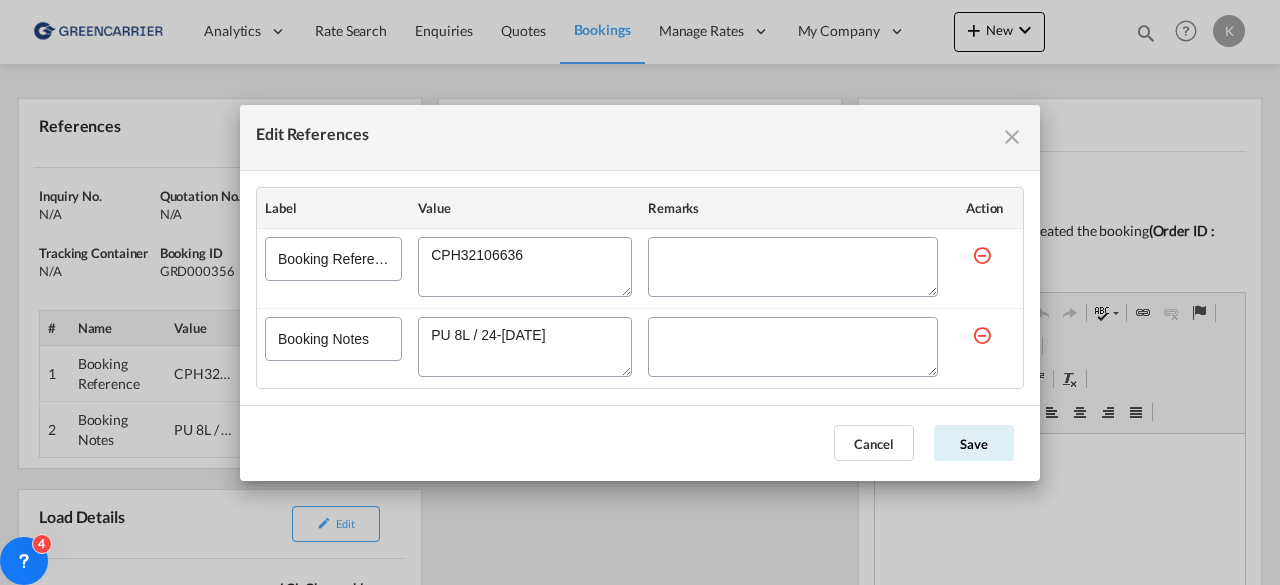 drag, startPoint x: 564, startPoint y: 345, endPoint x: 456, endPoint y: 346, distance: 108.00463 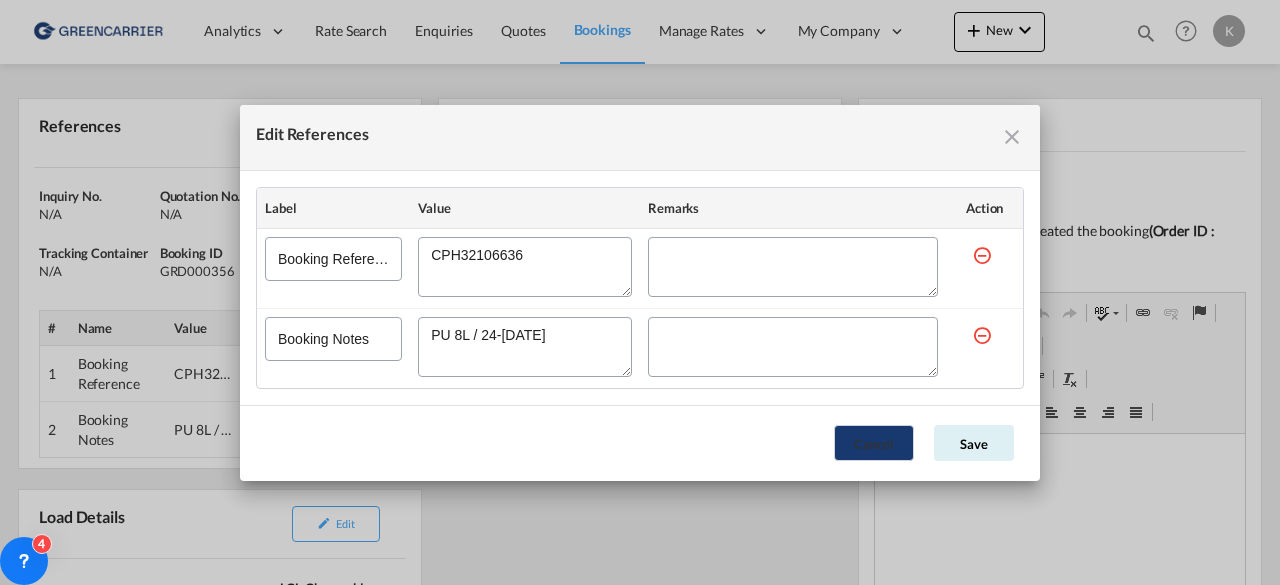 click on "Cancel" 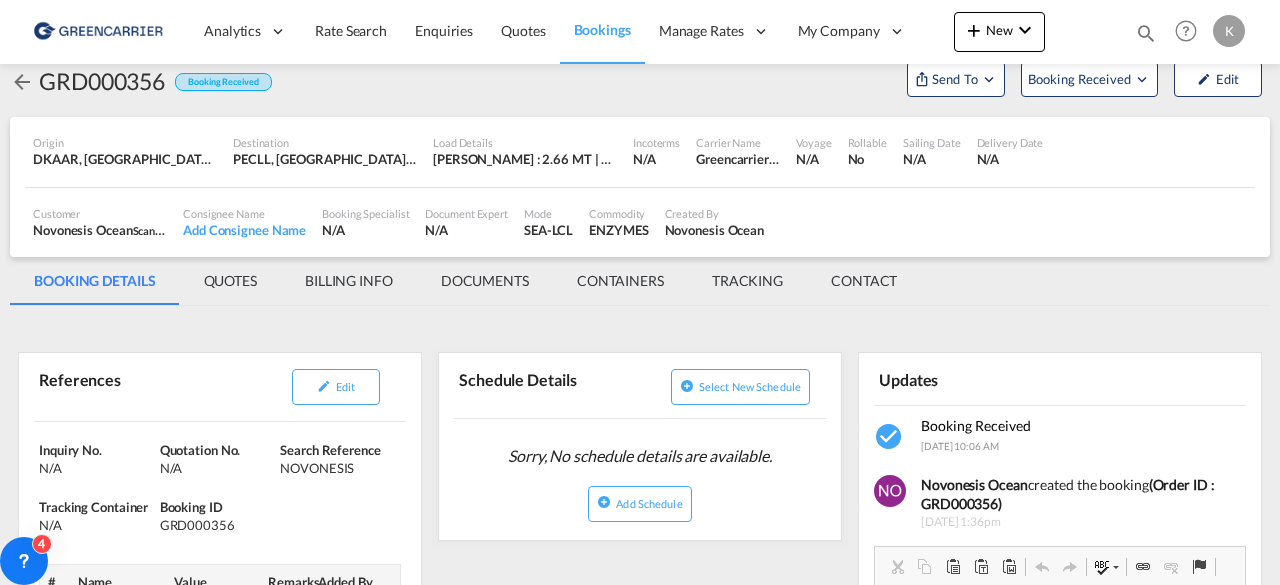 scroll, scrollTop: 0, scrollLeft: 0, axis: both 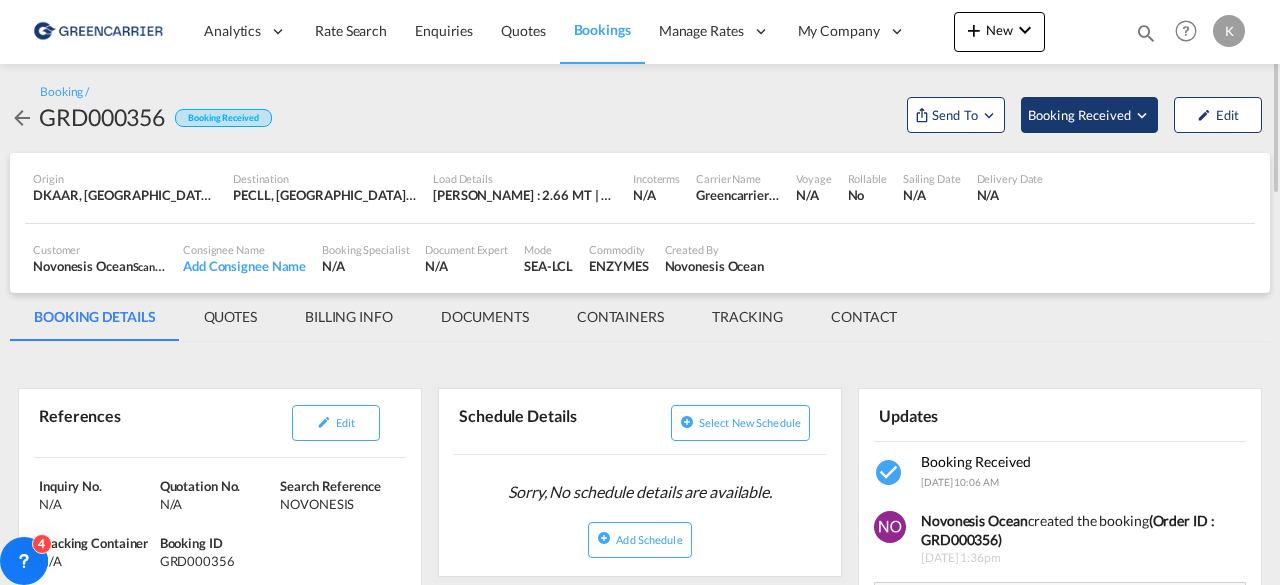 click on "Booking Received" 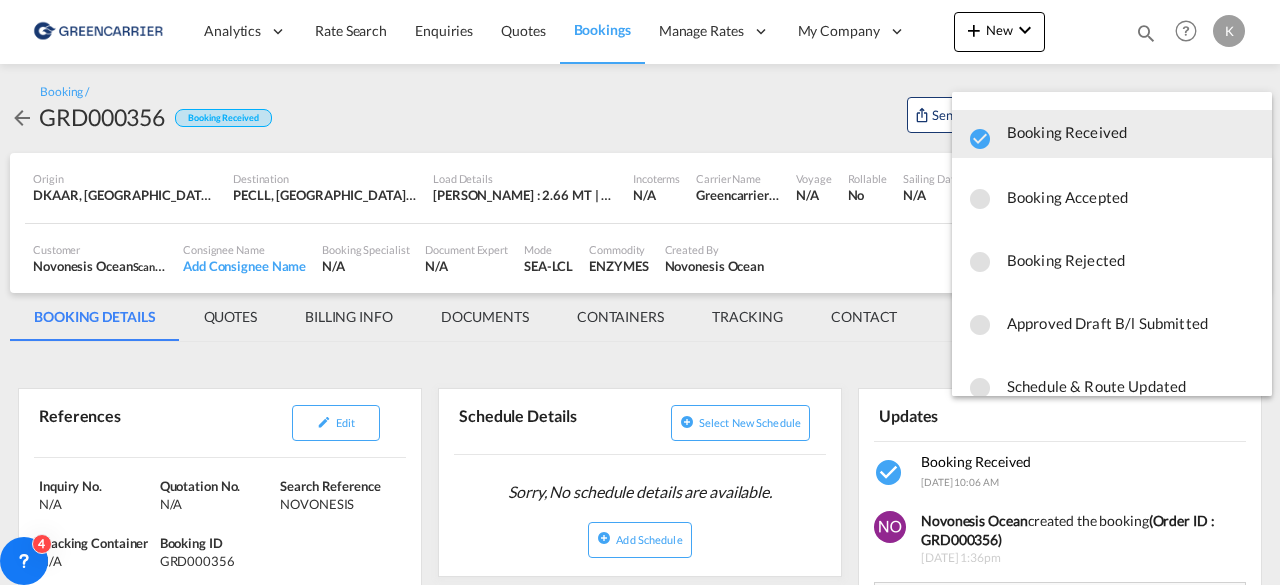 click on "Booking Accepted" at bounding box center (1131, 197) 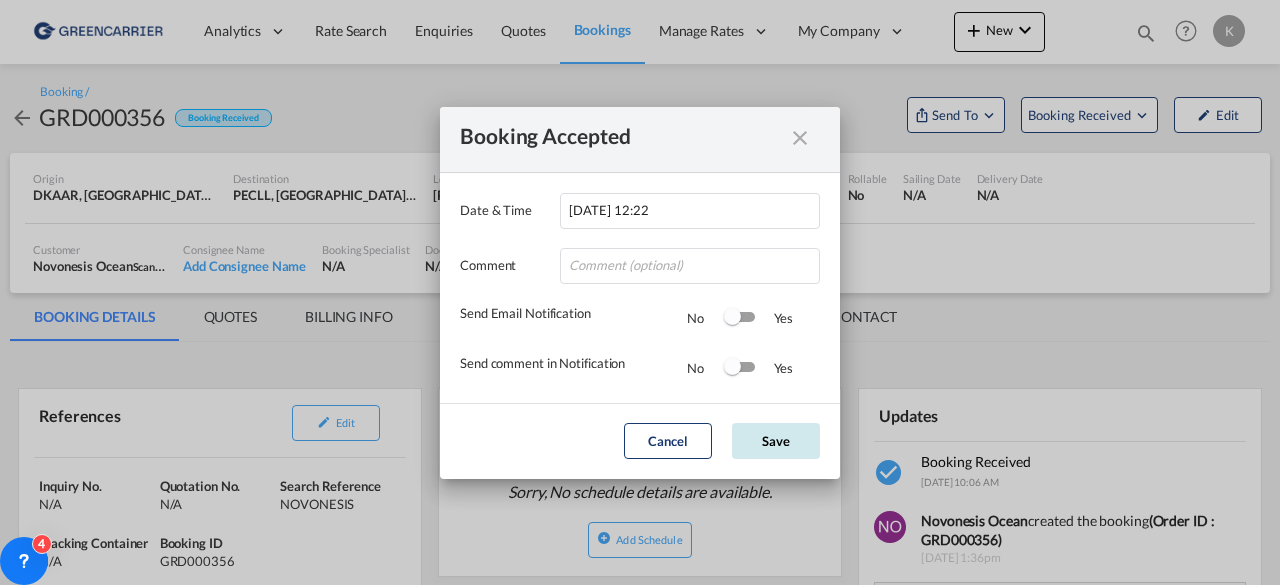 click on "Save" 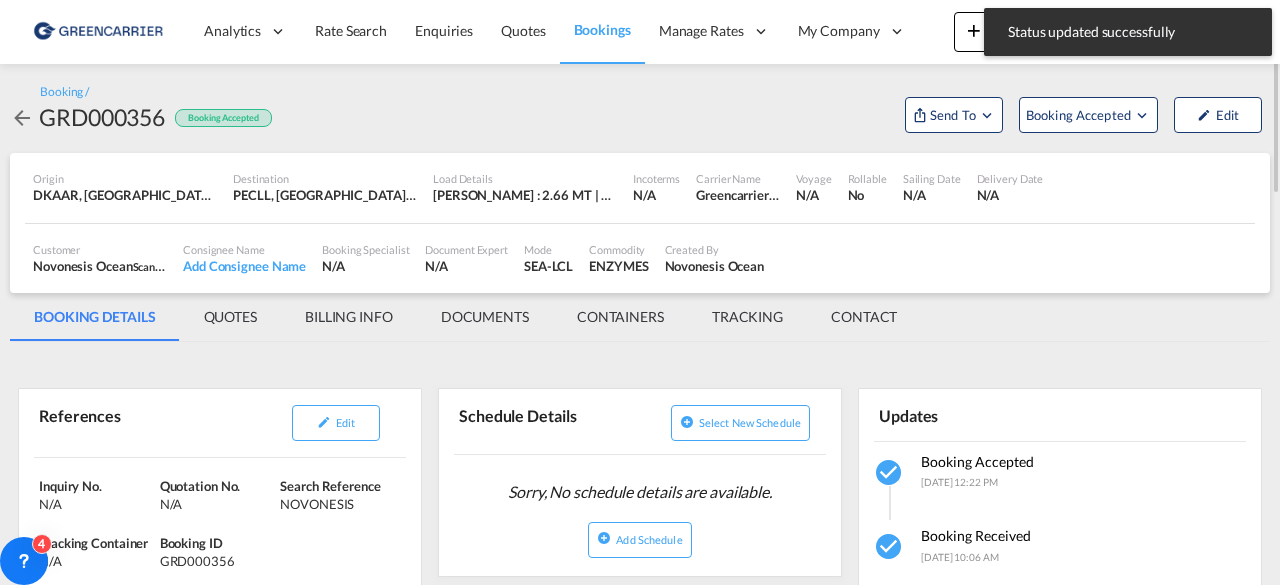 click at bounding box center [22, 118] 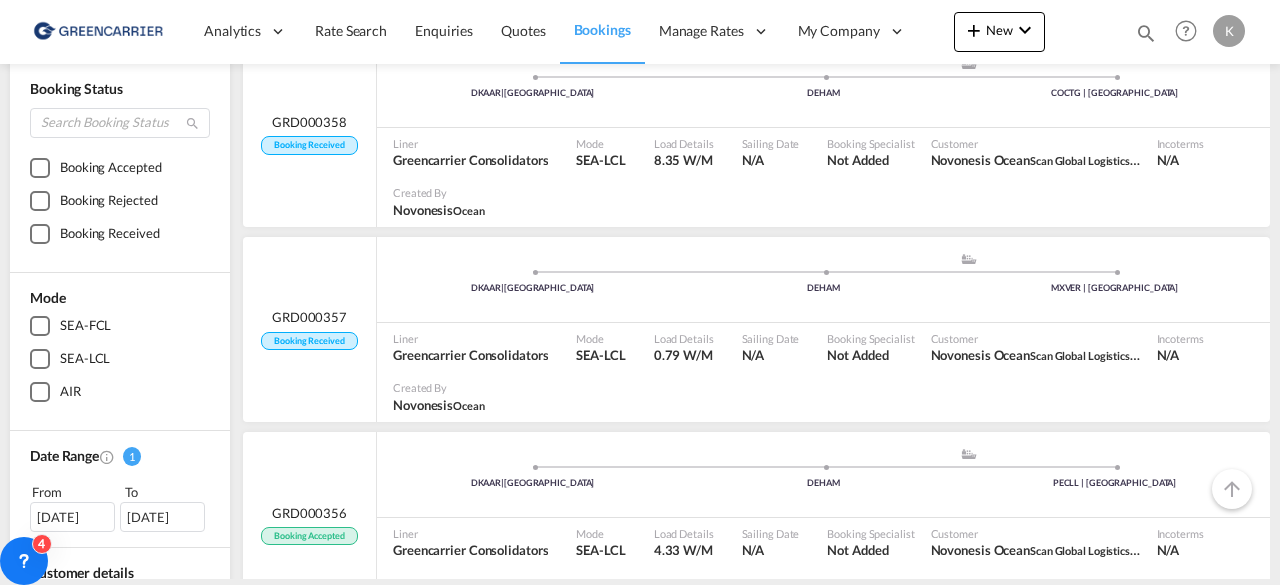 scroll, scrollTop: 187, scrollLeft: 0, axis: vertical 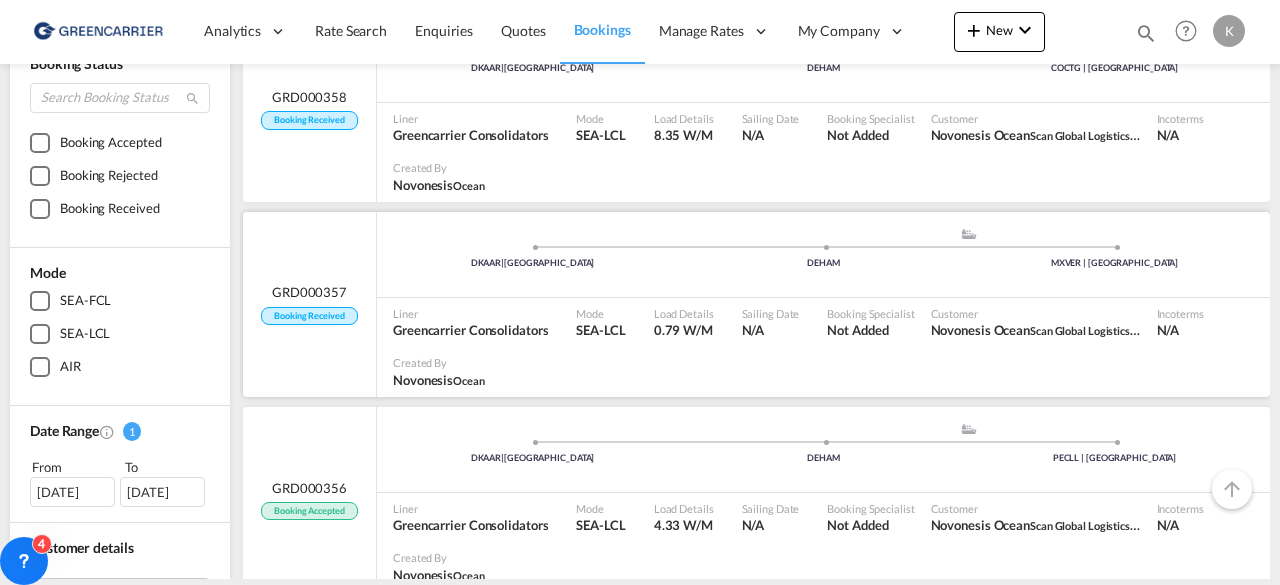 click on "DKAAR  |  [GEOGRAPHIC_DATA]
.a{fill:#aaa8ad;} .a{fill:#aaa8ad;}
DEHAM
MXVER | [GEOGRAPHIC_DATA]" at bounding box center (823, 257) 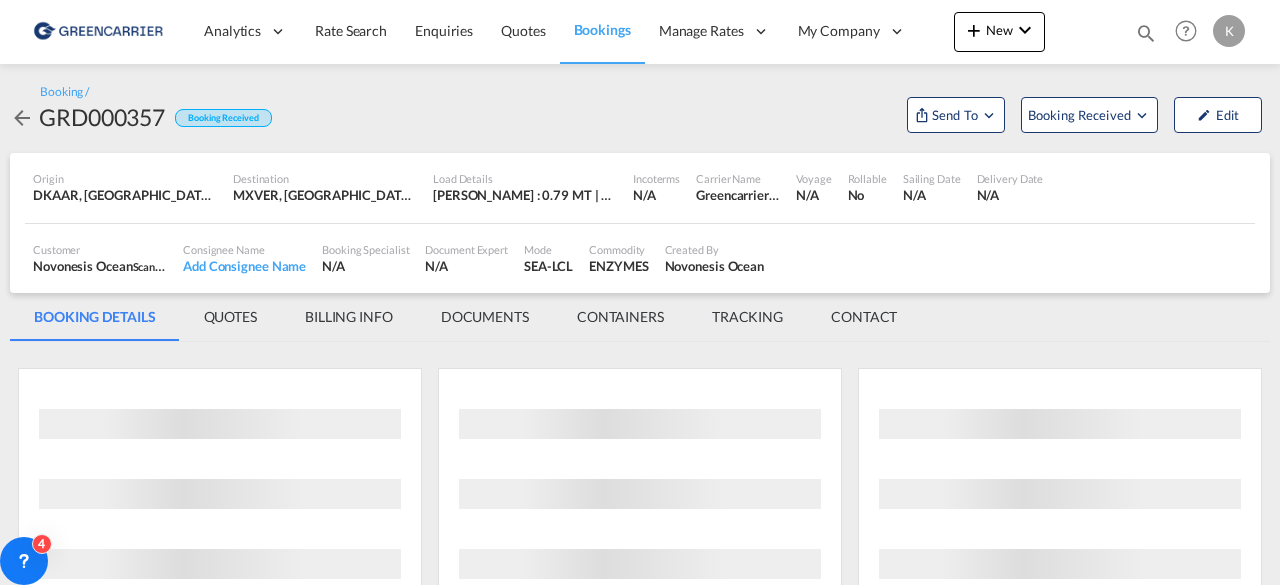 scroll, scrollTop: 0, scrollLeft: 0, axis: both 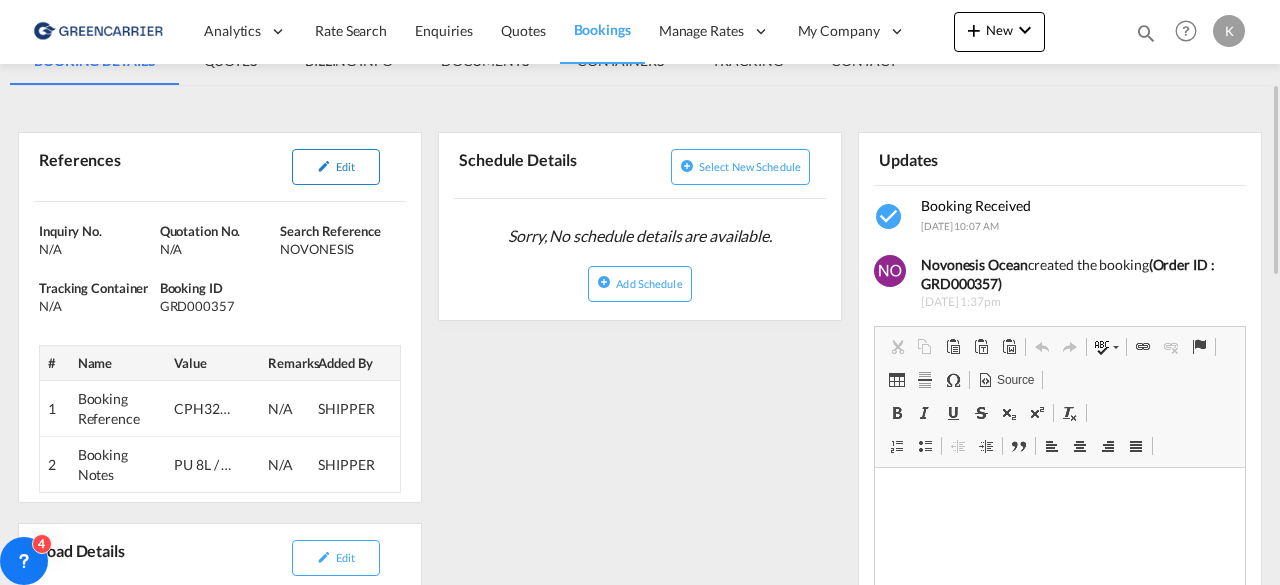 click on "Edit" at bounding box center [345, 166] 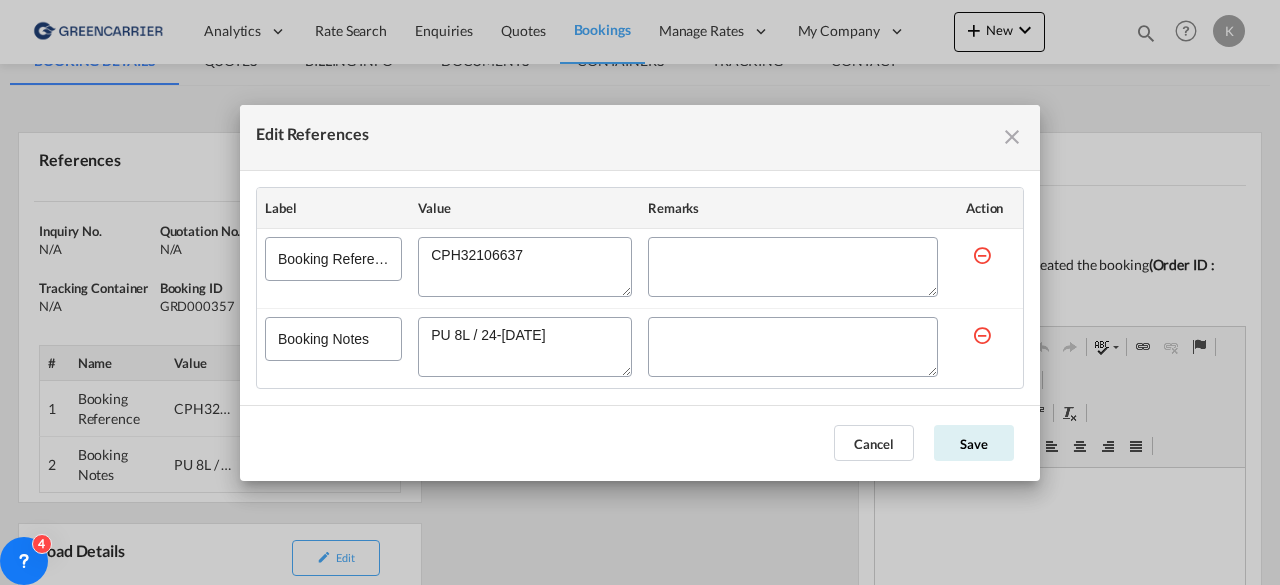 click on "Edit References Label Value Remarks Action Booking Reference
Booking Notes
Cancel Save" at bounding box center [640, 292] 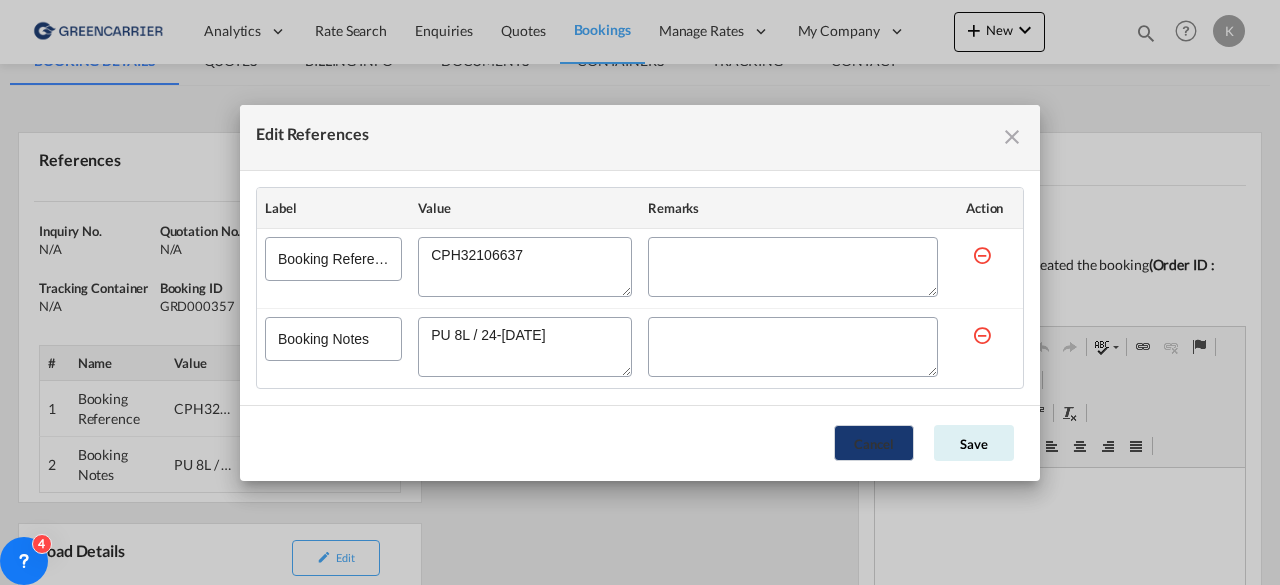 click on "Cancel" 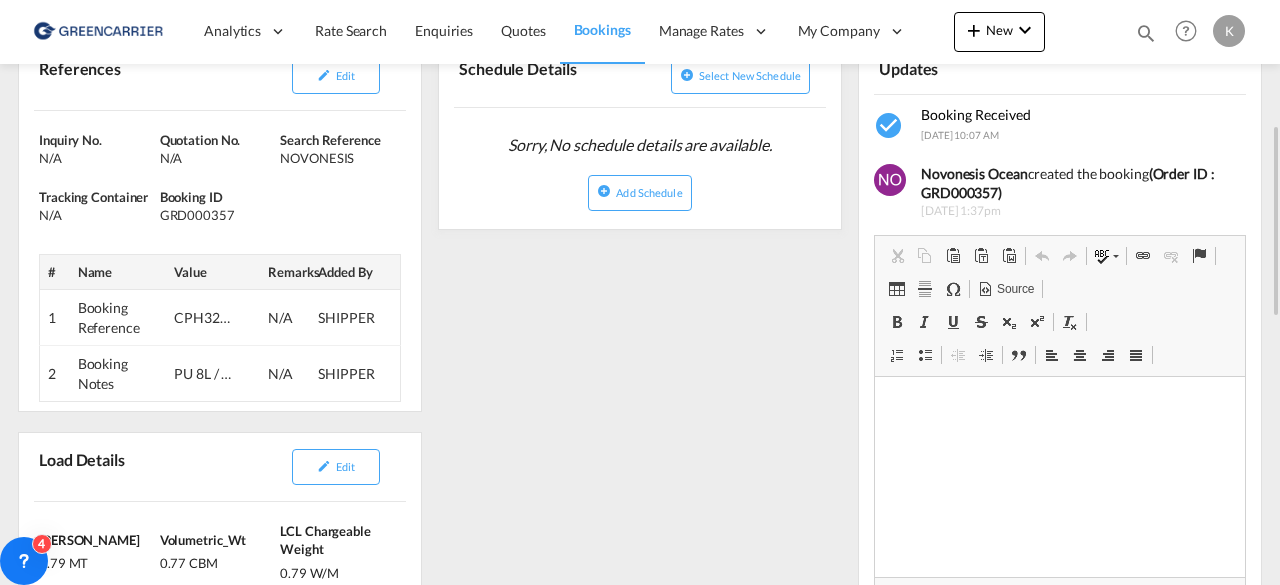 scroll, scrollTop: 363, scrollLeft: 0, axis: vertical 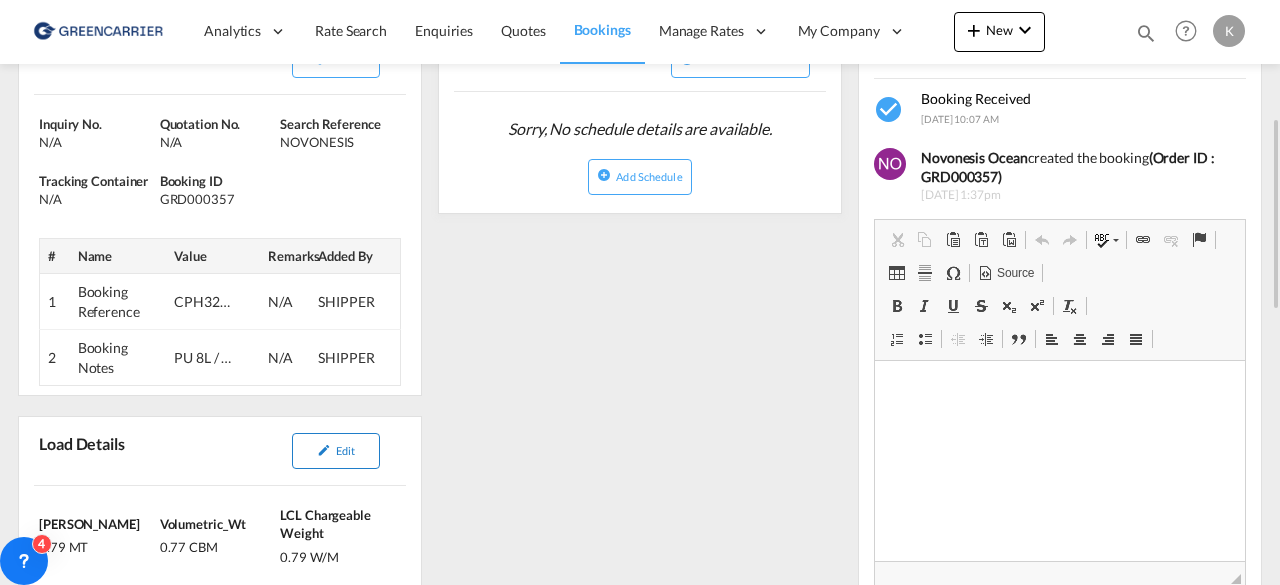 click at bounding box center [324, 450] 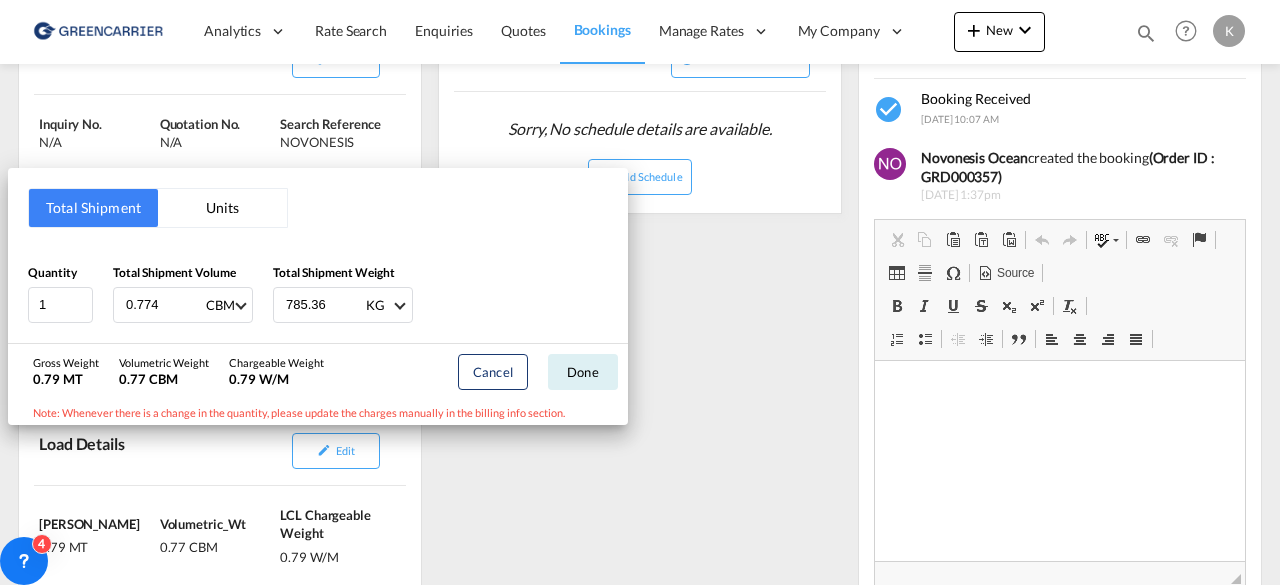 click on "Total Shipment
Units Quantity 1 Total Shipment Volume 0.774 CBM
CBM CFT
Total Shipment Weight 785.36 KG
KG [PERSON_NAME] Weight
0.79 MT
Volumetric Weight
0.77 CBM
Chargeable Weight
0.79 W/M
Cancel Done
Note: Whenever there is a change in the quantity, please update the charges manually in the billing info section." at bounding box center [640, 292] 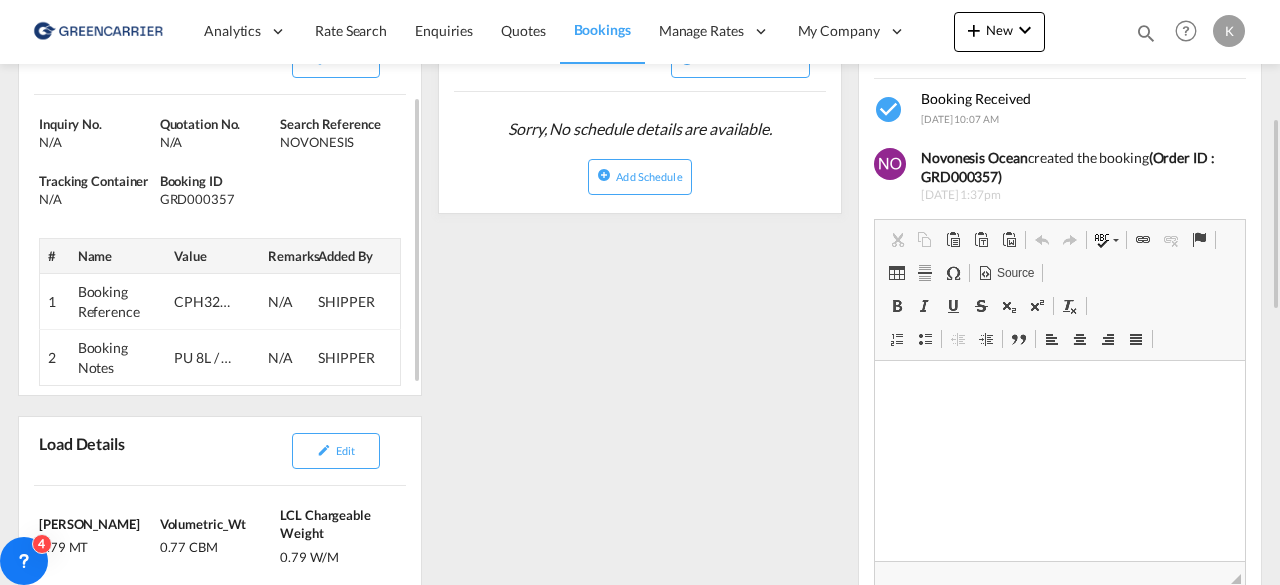 scroll, scrollTop: 294, scrollLeft: 0, axis: vertical 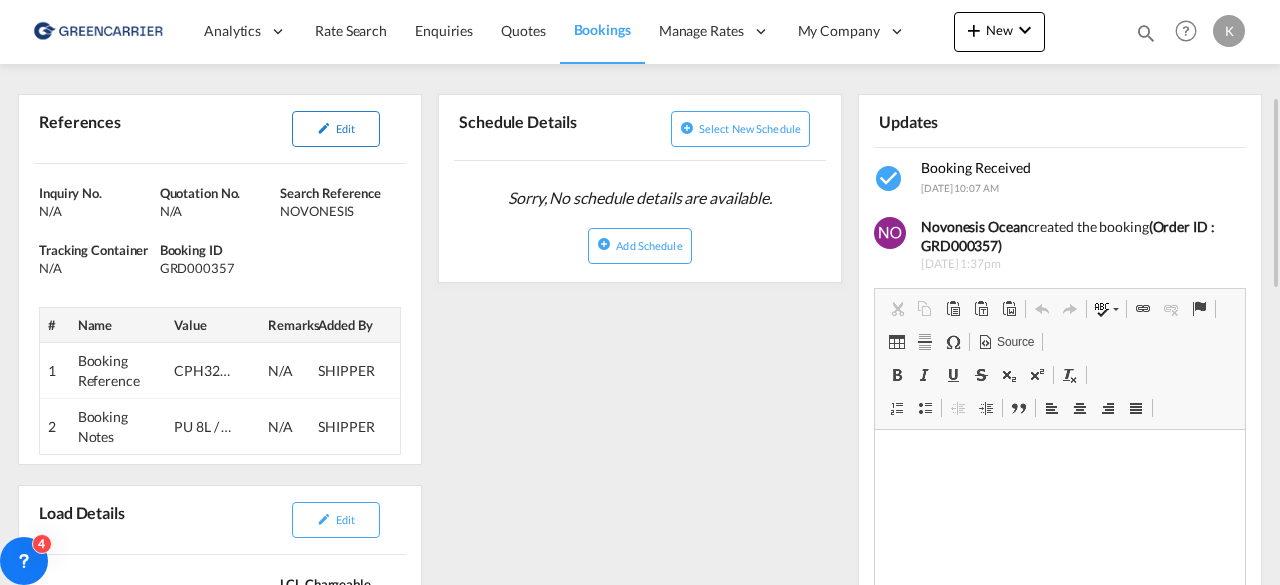 click on "Edit" at bounding box center (336, 129) 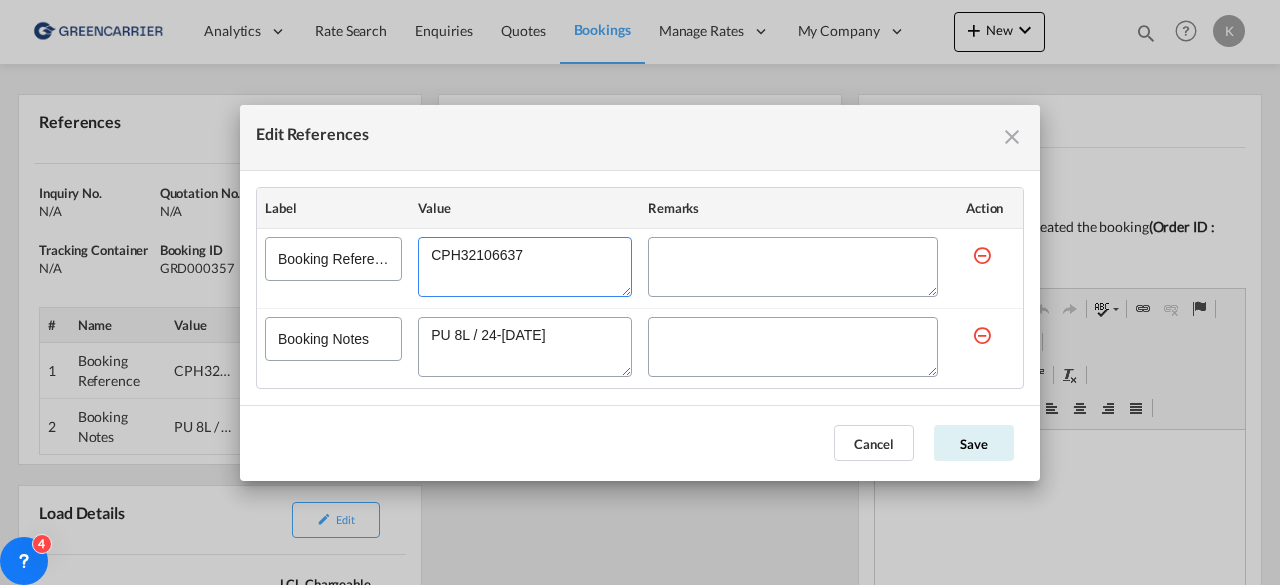 click at bounding box center [525, 267] 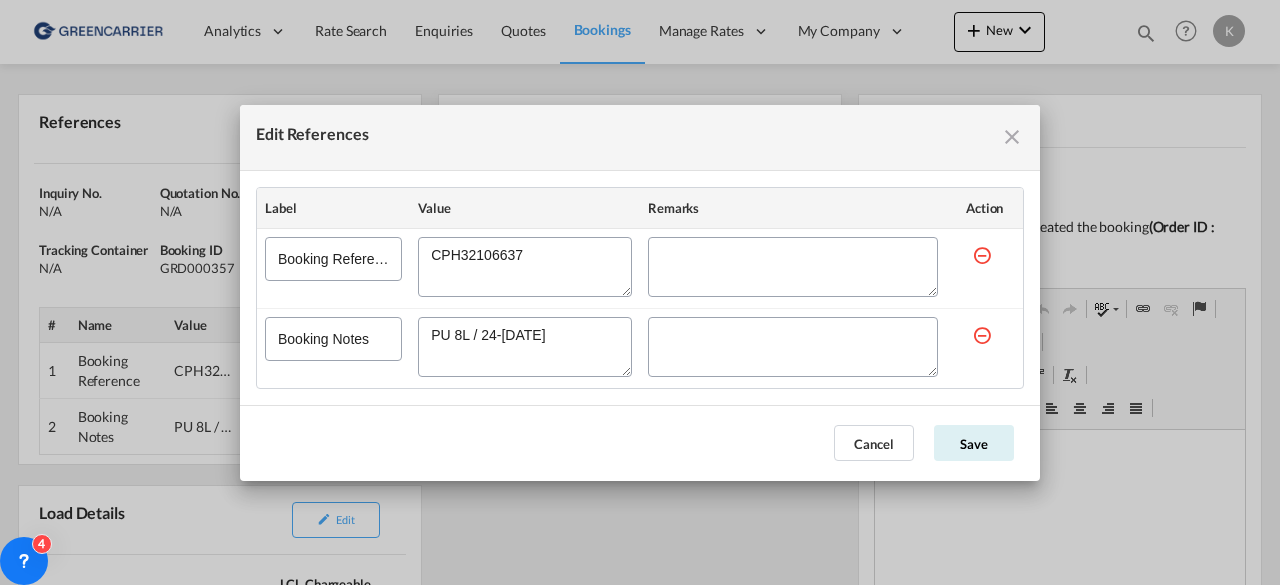 click at bounding box center (525, 267) 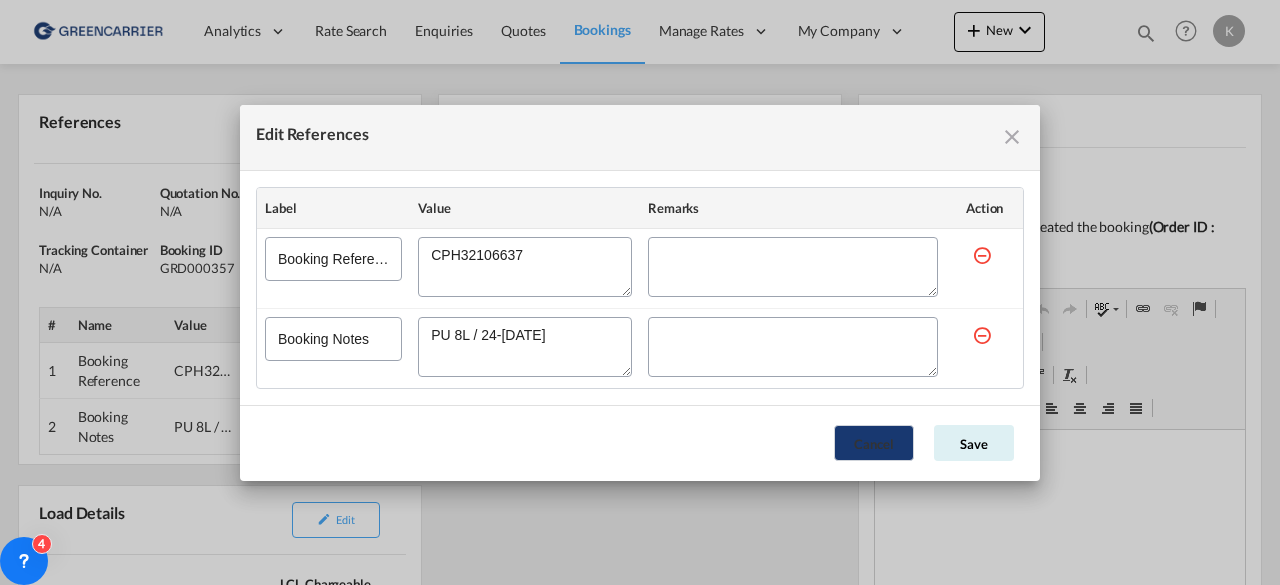 click on "Cancel" 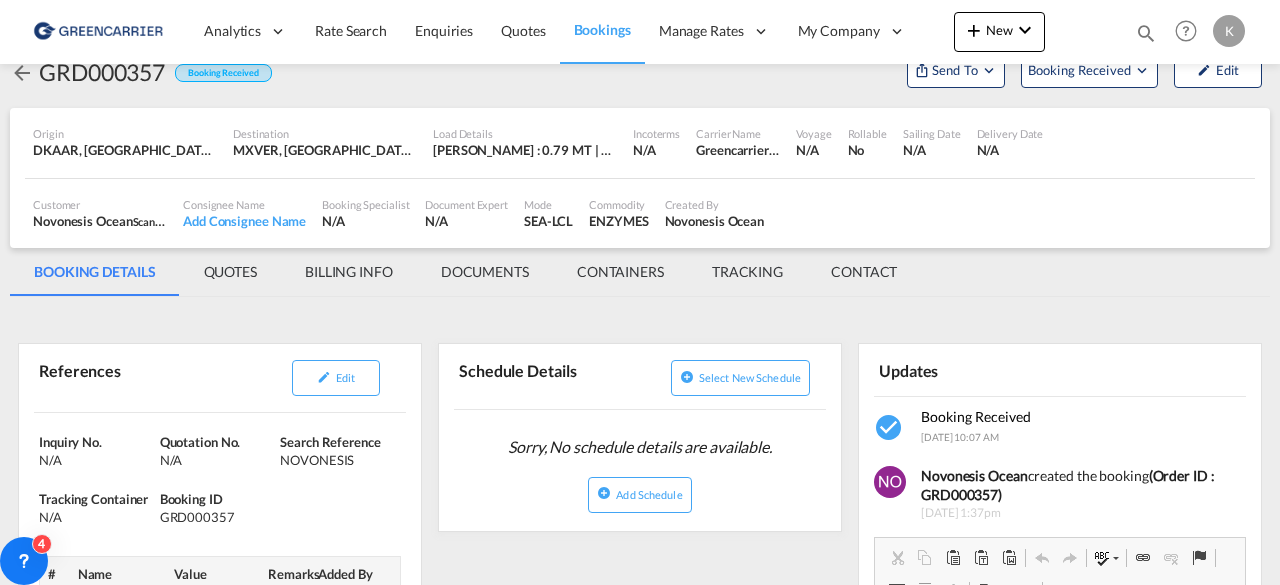 scroll, scrollTop: 37, scrollLeft: 0, axis: vertical 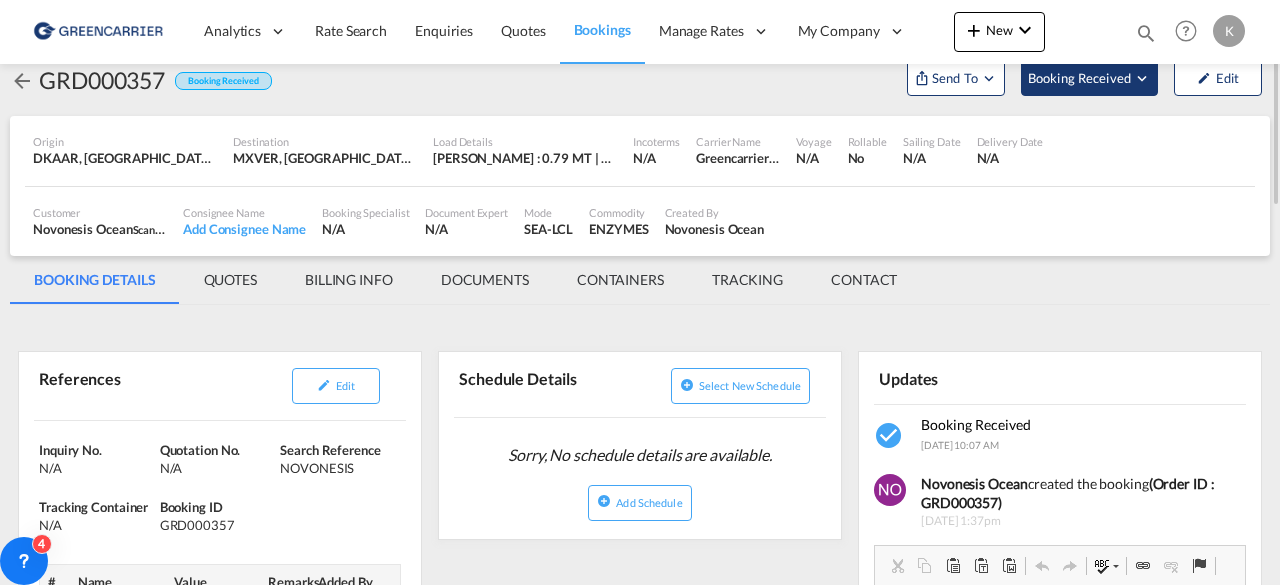 click on "Booking Received" 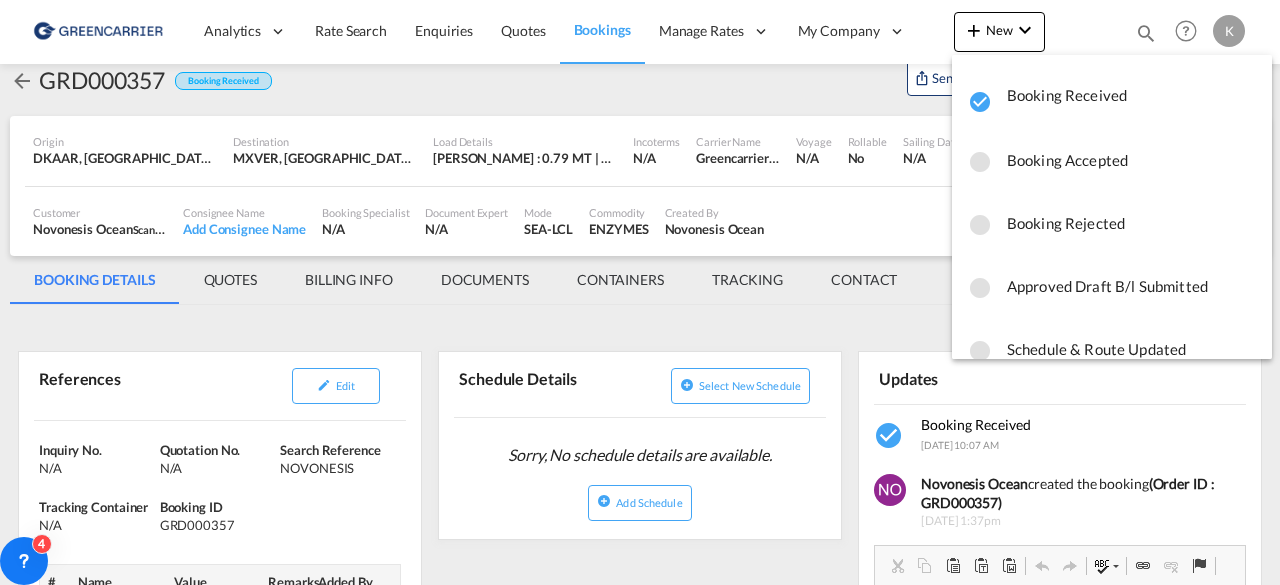 click on "Booking Accepted" at bounding box center (1131, 160) 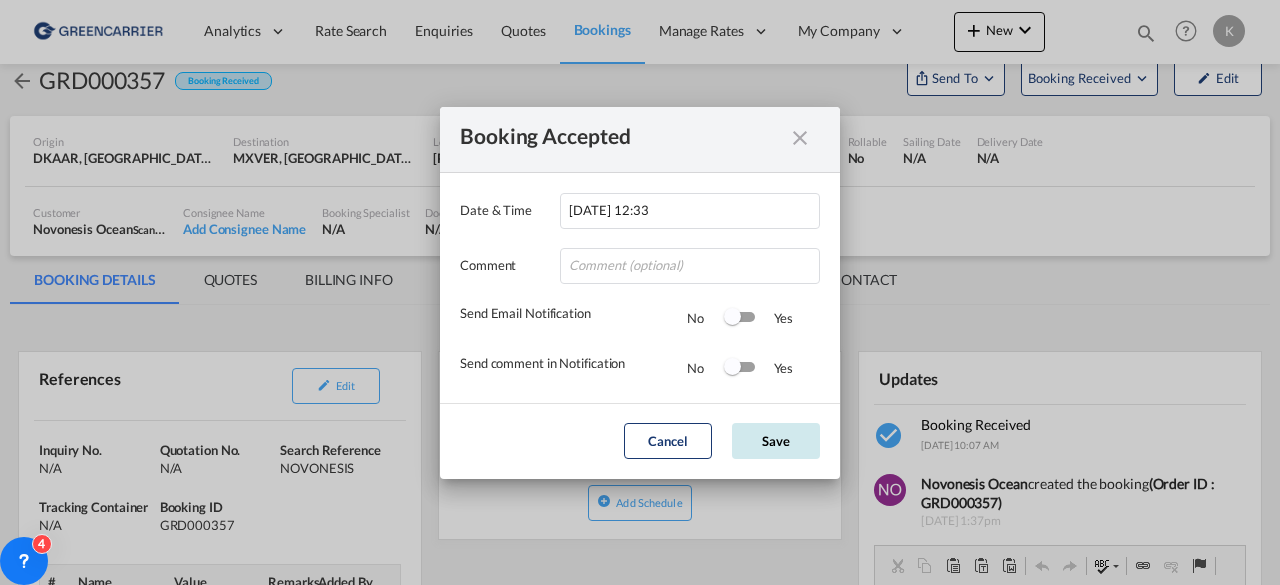 click on "Save" 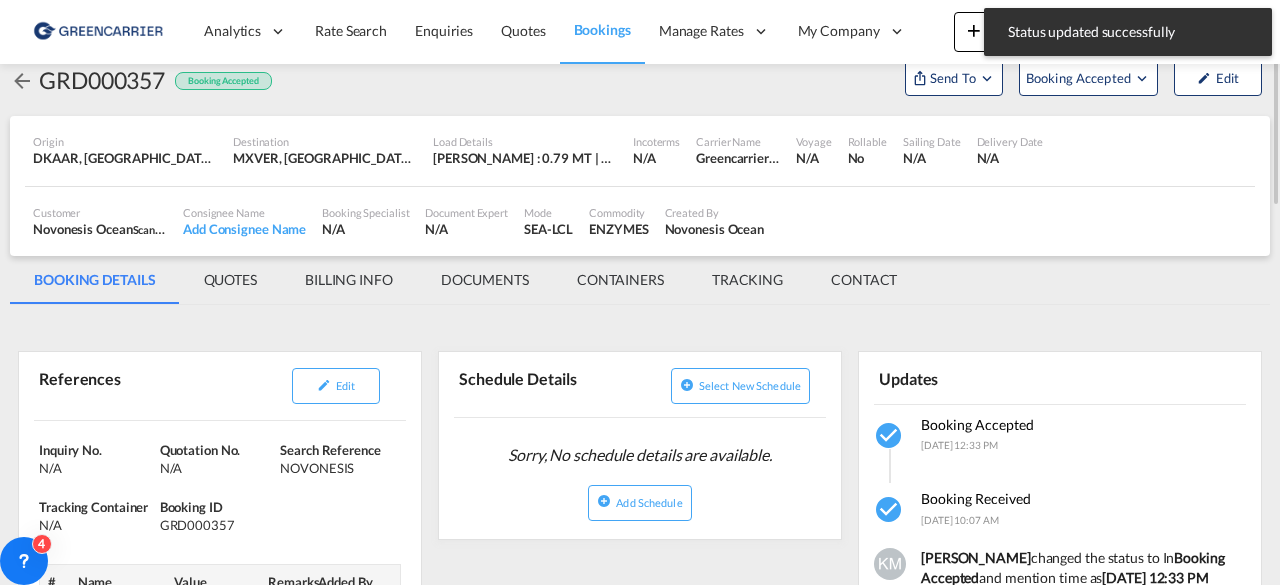 click at bounding box center [22, 81] 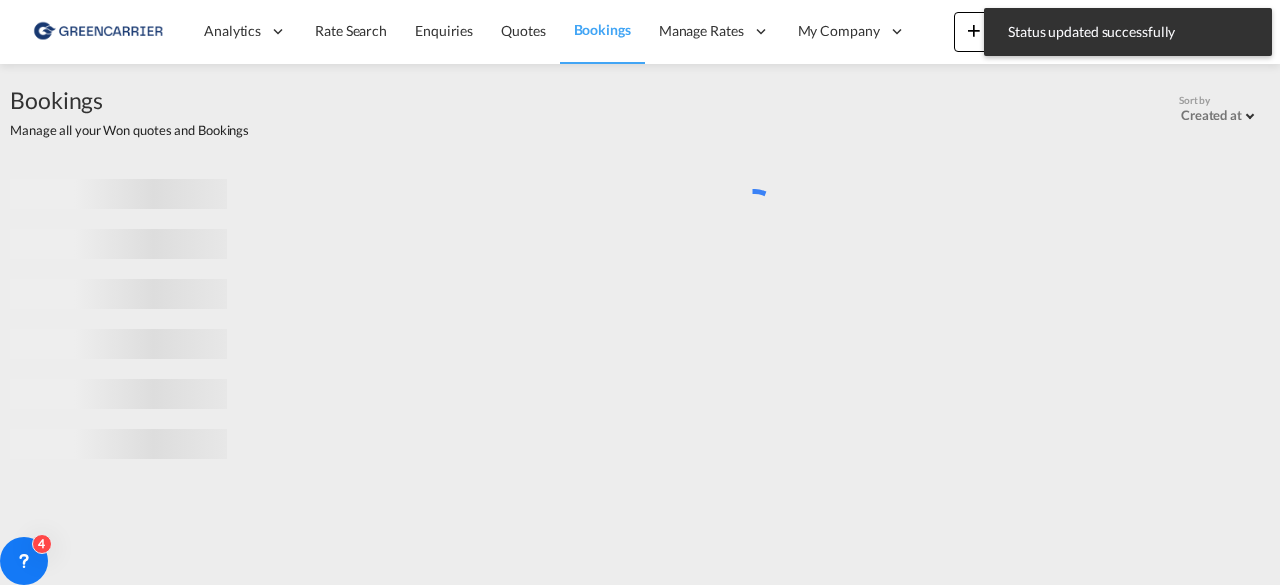 scroll, scrollTop: 0, scrollLeft: 0, axis: both 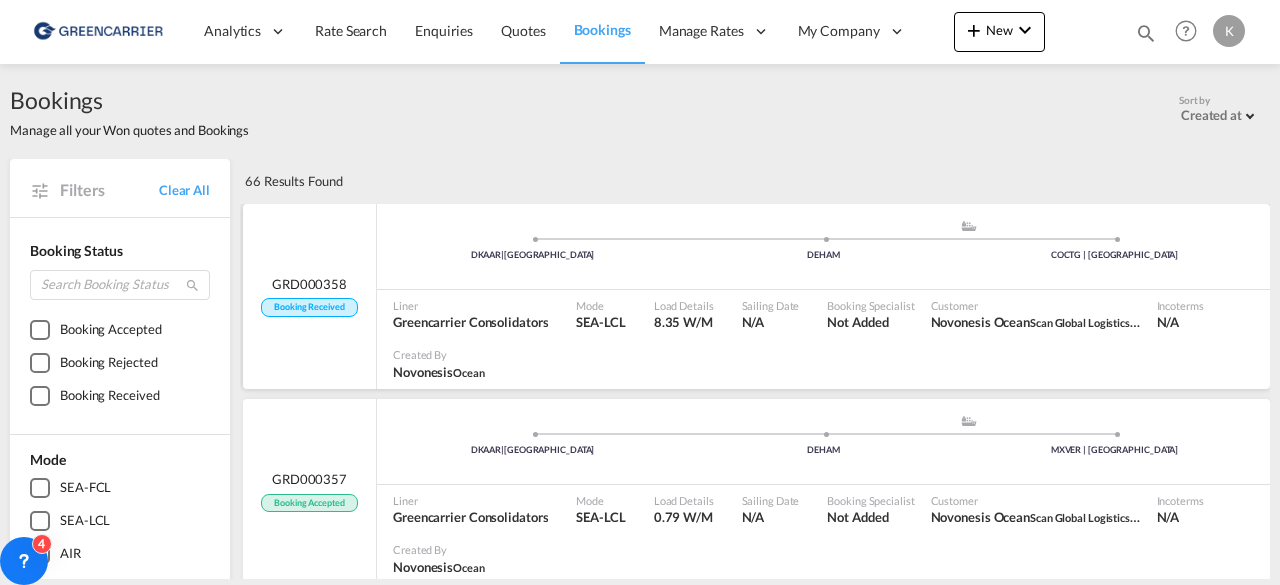 click on "DKAAR  |  [GEOGRAPHIC_DATA]
.a{fill:#aaa8ad;} .a{fill:#aaa8ad;}
DEHAM
COCTG | [GEOGRAPHIC_DATA]" at bounding box center (823, 249) 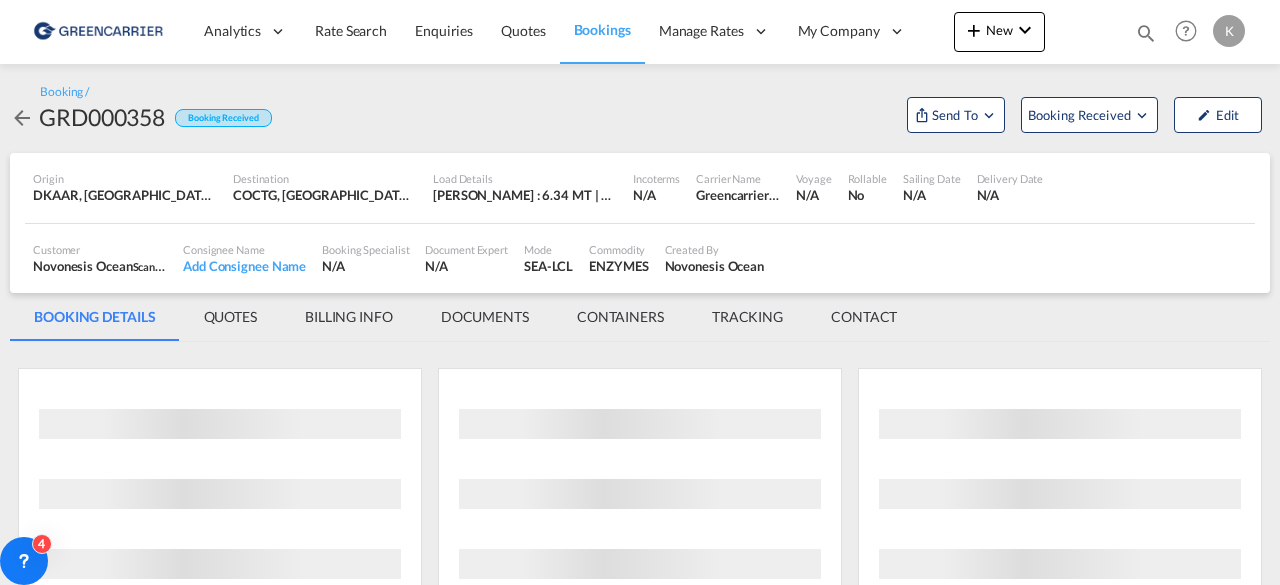 scroll, scrollTop: 0, scrollLeft: 0, axis: both 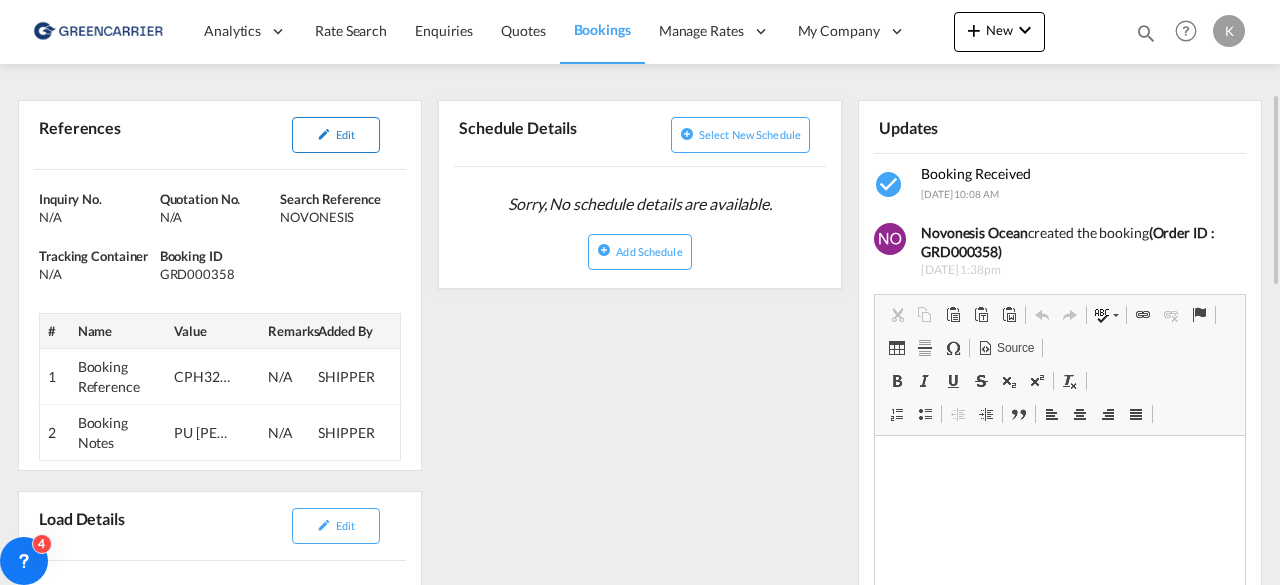click on "Edit" at bounding box center [336, 135] 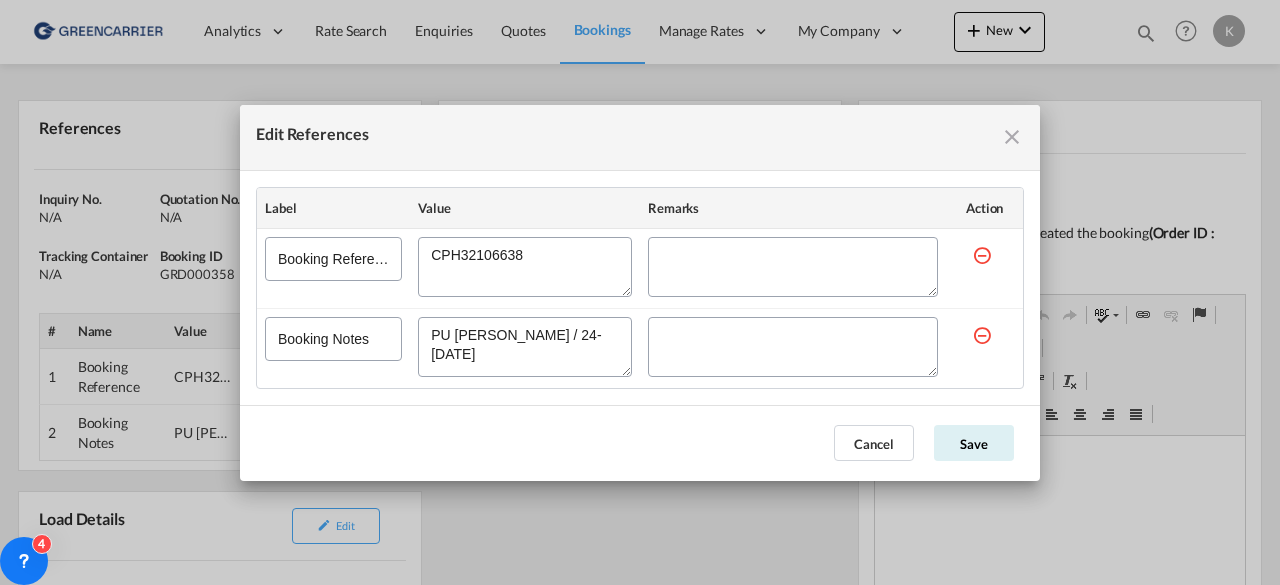 click on "Edit References Label Value Remarks Action Booking Reference
Booking Notes
Cancel Save" at bounding box center [640, 292] 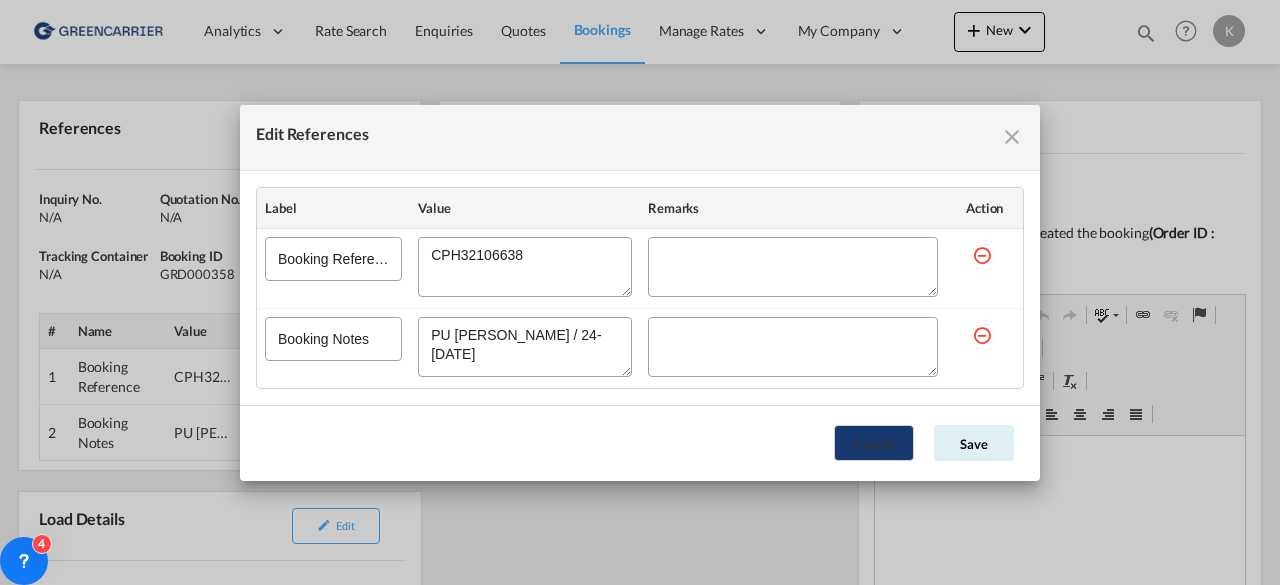 click on "Cancel" 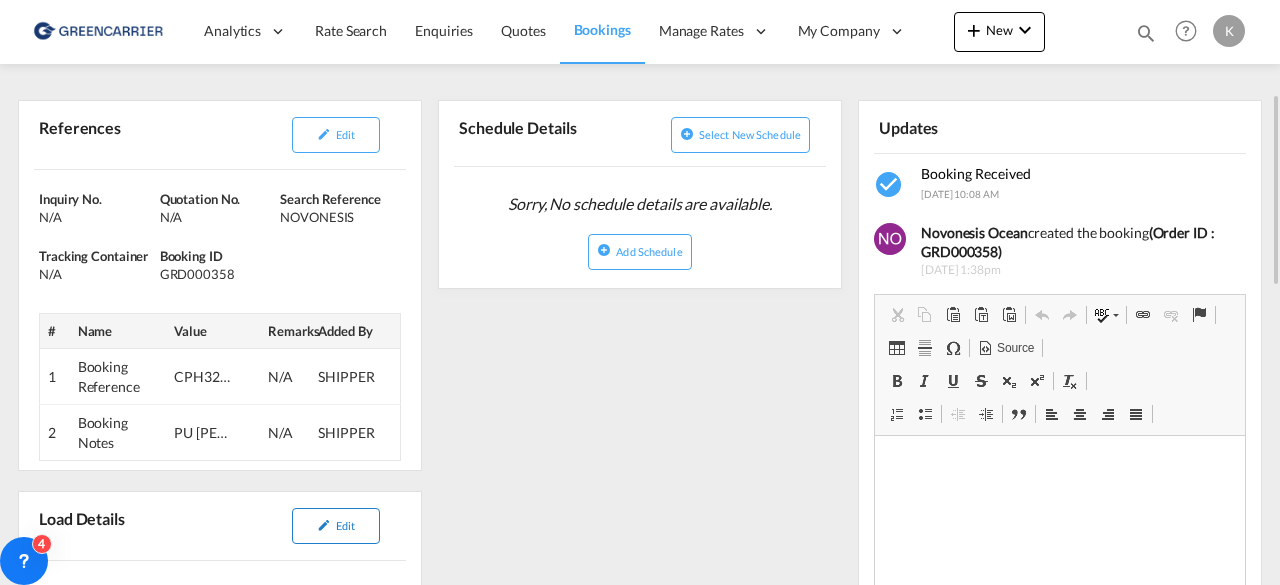 click on "Edit" at bounding box center (336, 526) 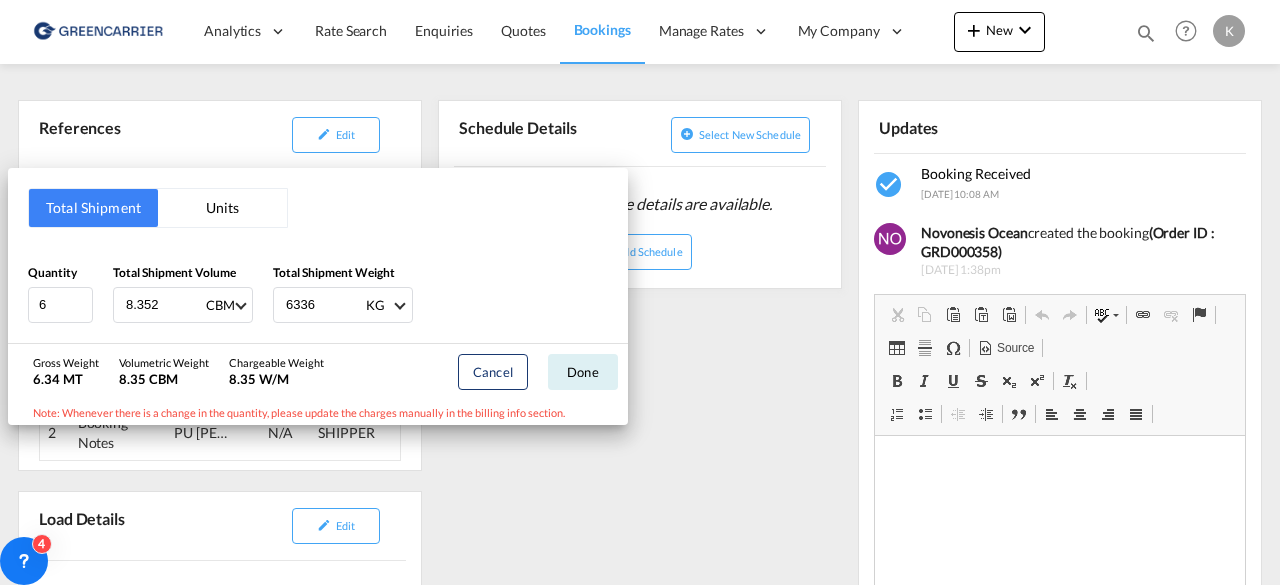 click on "Total Shipment
Units Quantity 6 Total Shipment Volume 8.352 CBM
CBM CFT
Total Shipment Weight 6336 KG
KG [PERSON_NAME] Weight
6.34 MT
Volumetric Weight
8.35 CBM
Chargeable Weight
8.35 W/M
Cancel Done
Note: Whenever there is a change in the quantity, please update the charges manually in the billing info section." at bounding box center (640, 292) 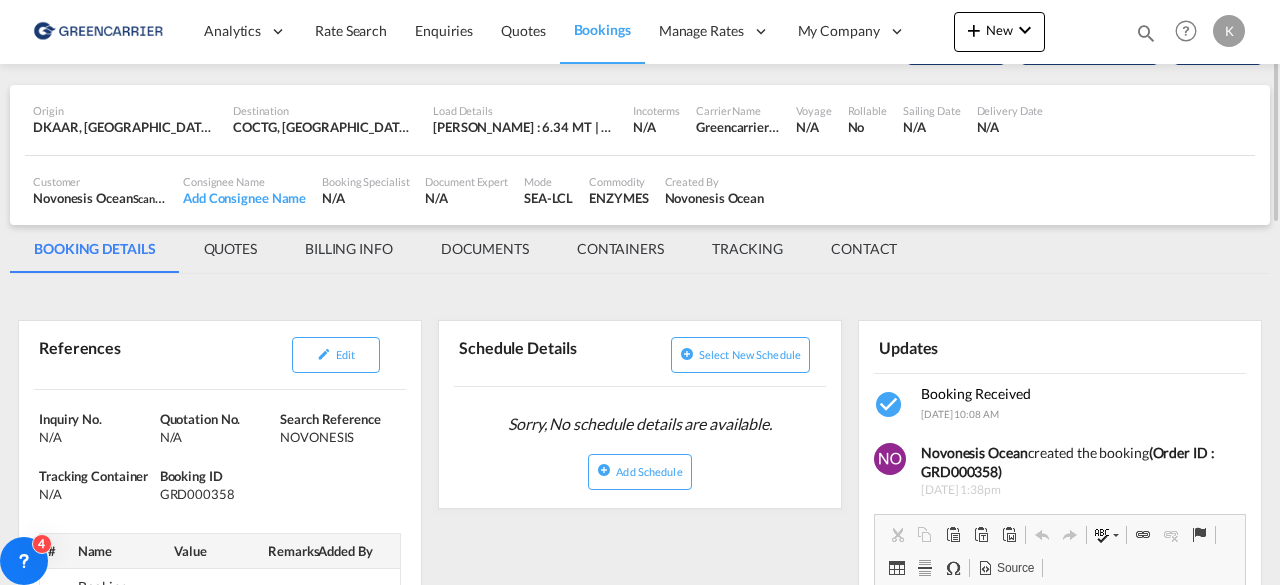 scroll, scrollTop: 162, scrollLeft: 0, axis: vertical 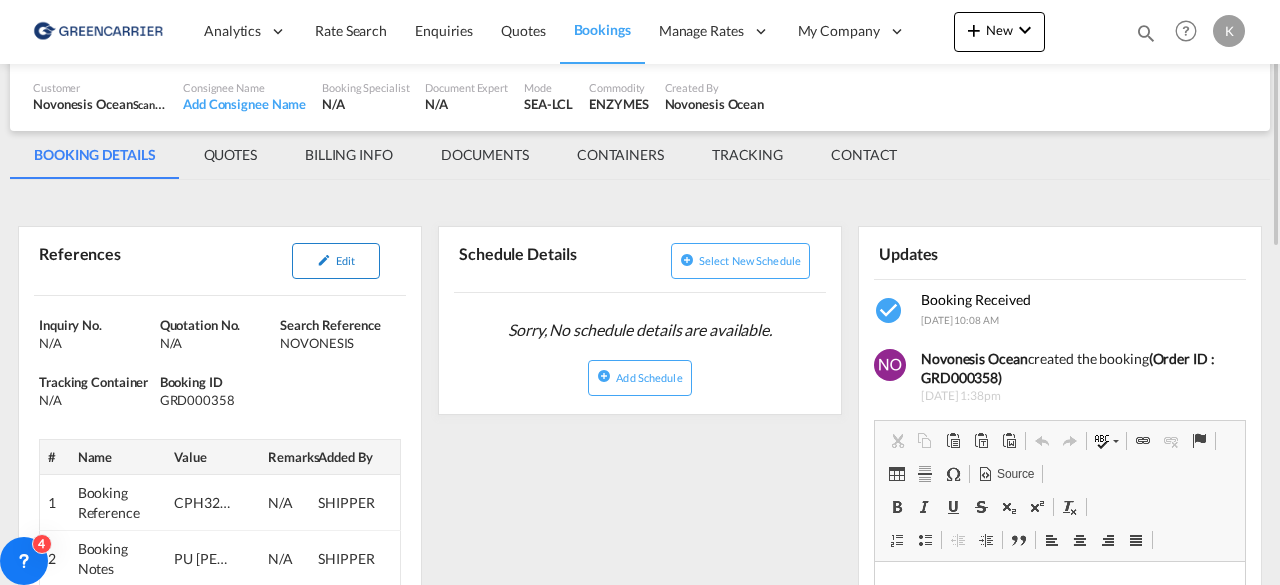 click on "Edit" at bounding box center (345, 260) 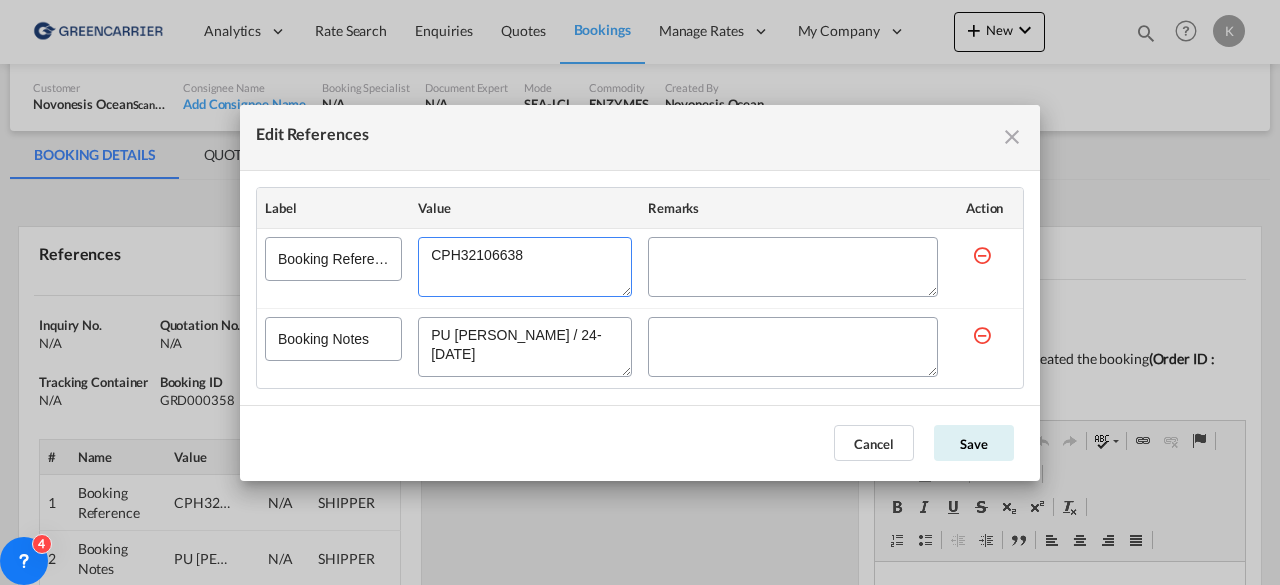 click at bounding box center [525, 267] 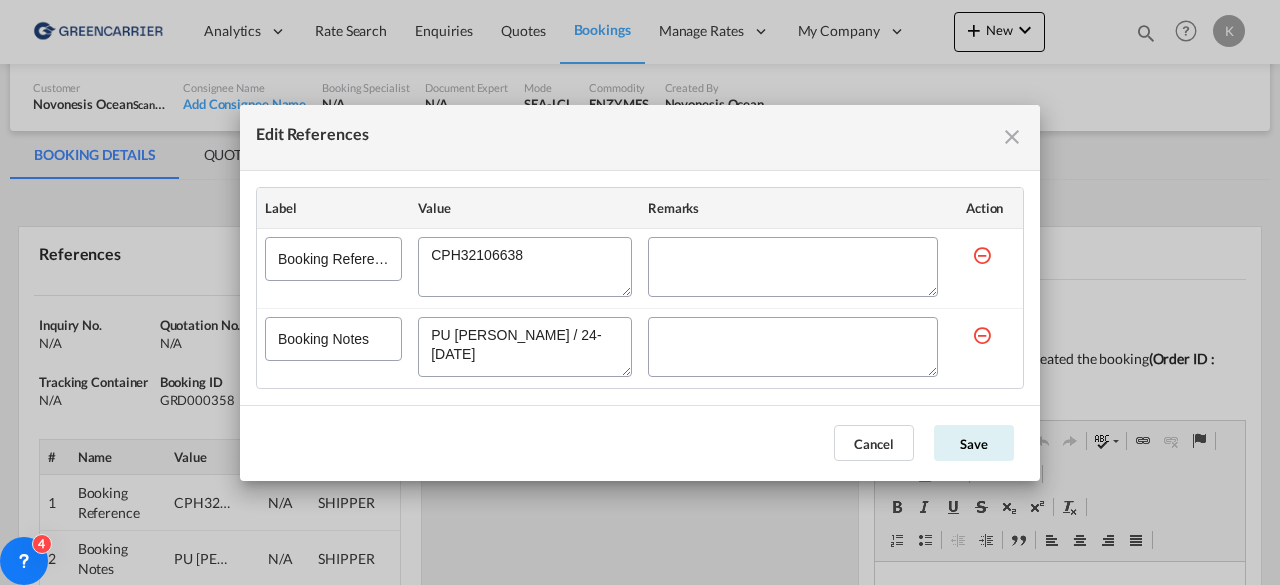 click at bounding box center (525, 267) 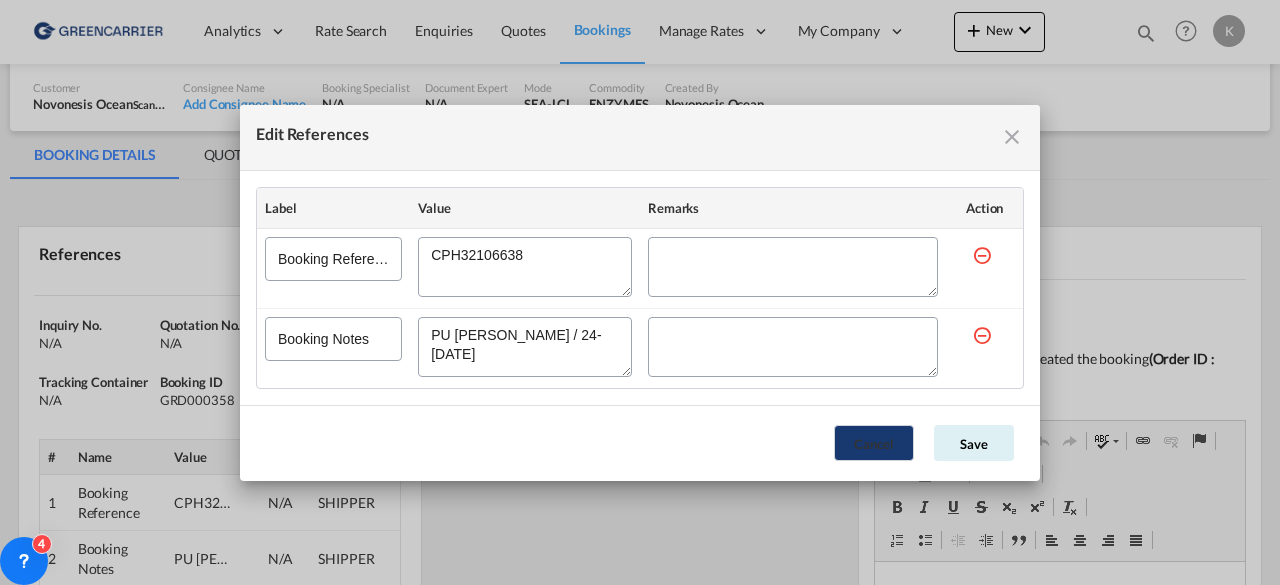 click on "Cancel" 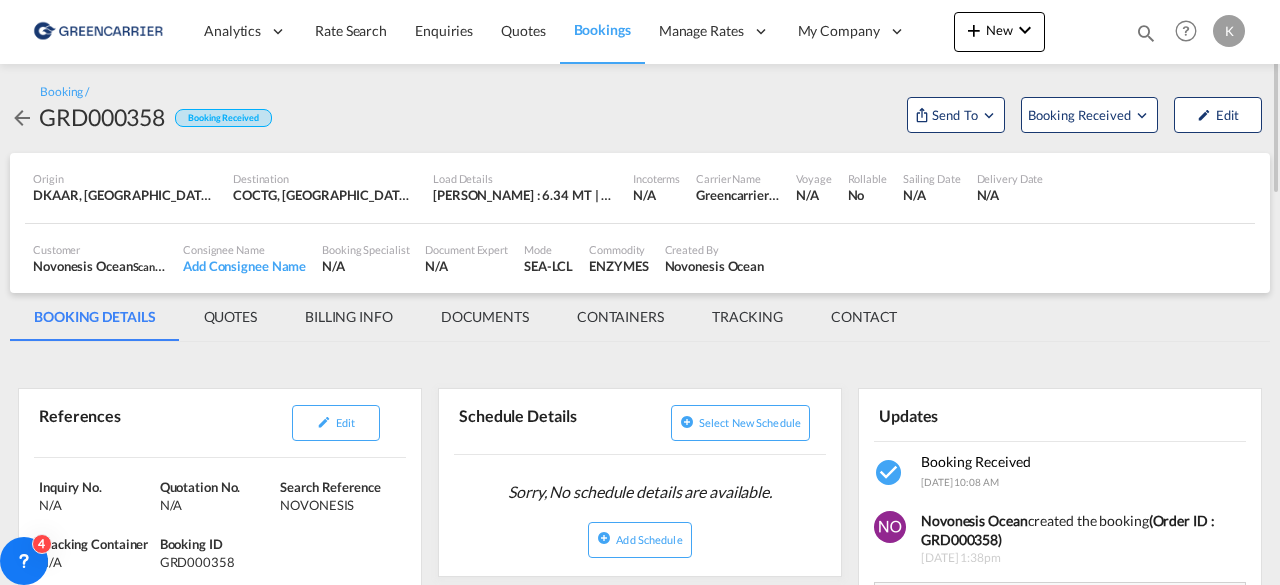 scroll, scrollTop: 1, scrollLeft: 0, axis: vertical 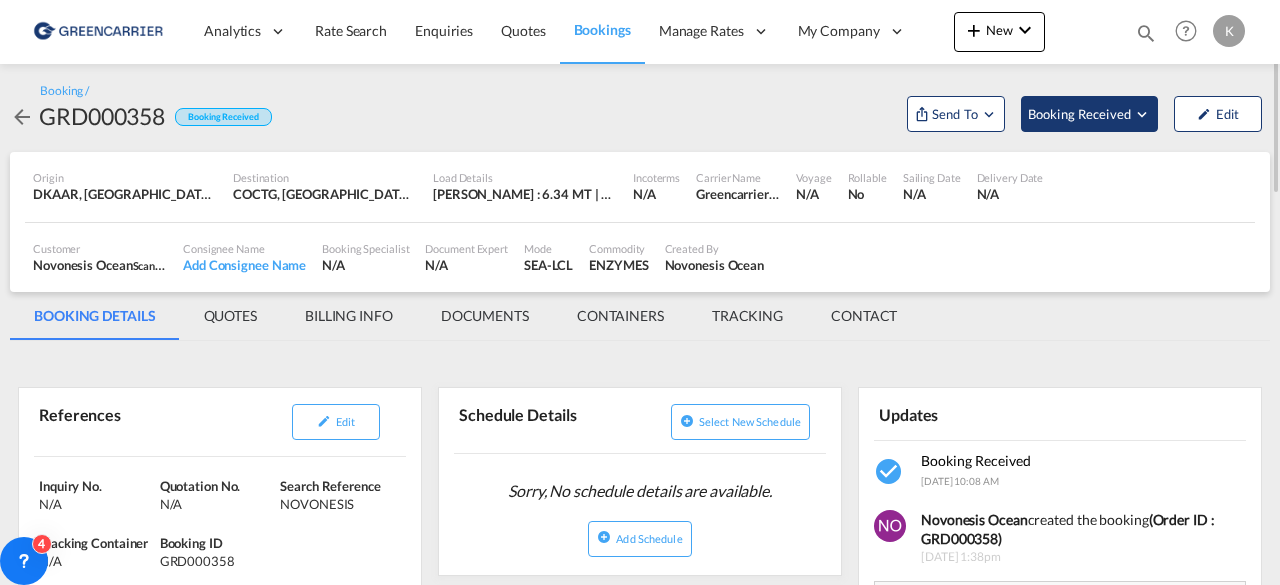 click on "Booking Received" 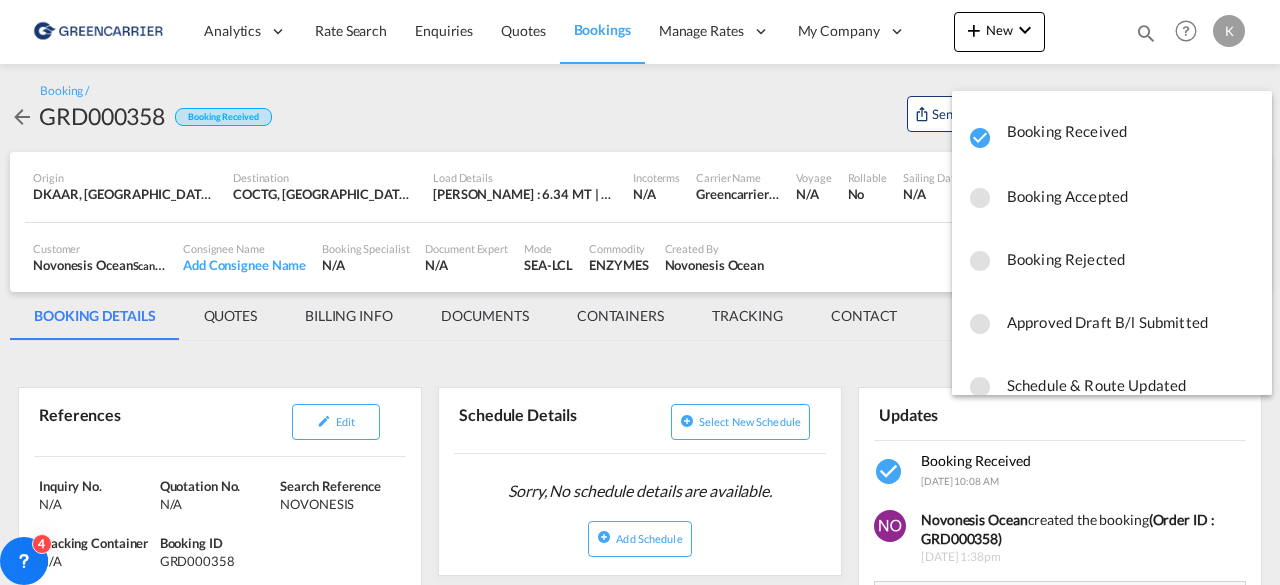 click on "Booking Accepted" at bounding box center [1131, 196] 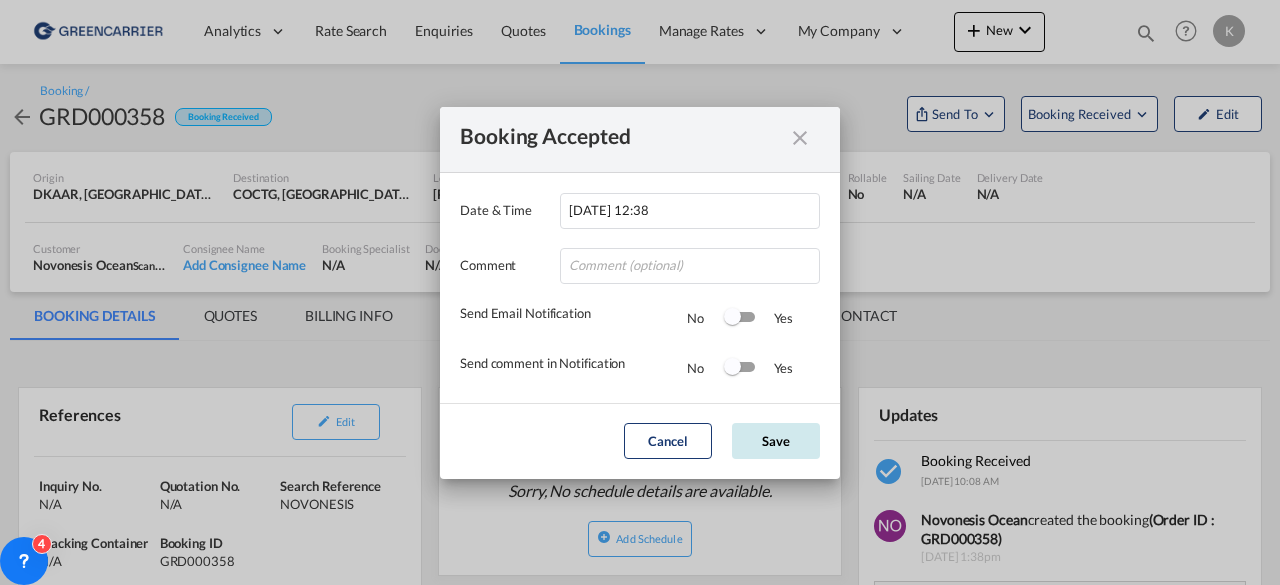 click on "Save" 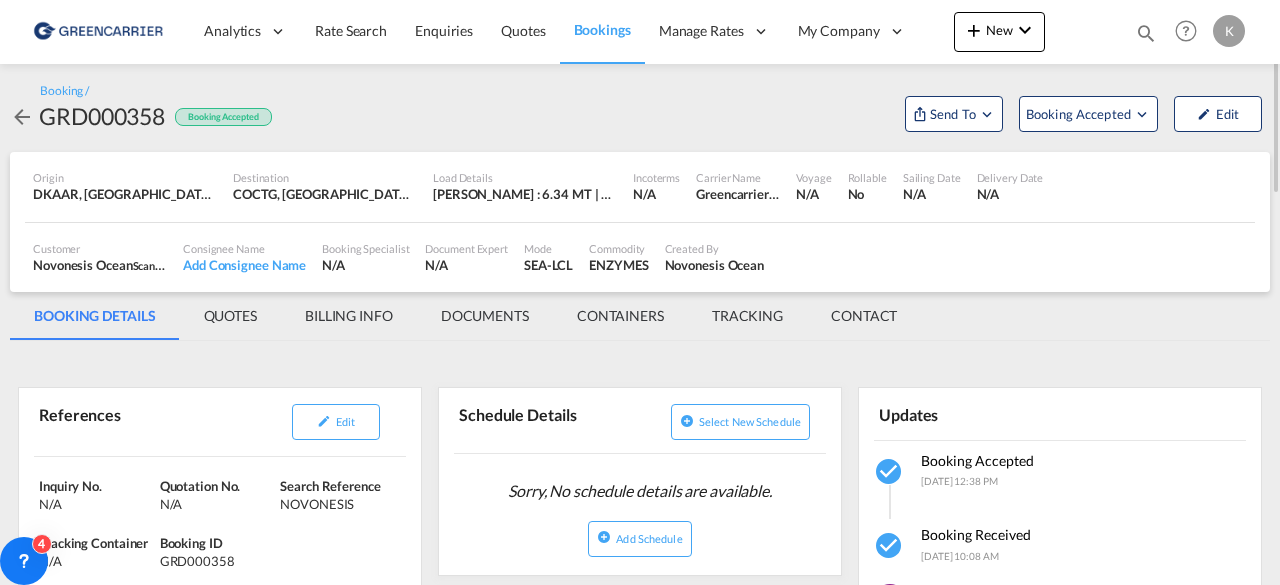 click at bounding box center [22, 117] 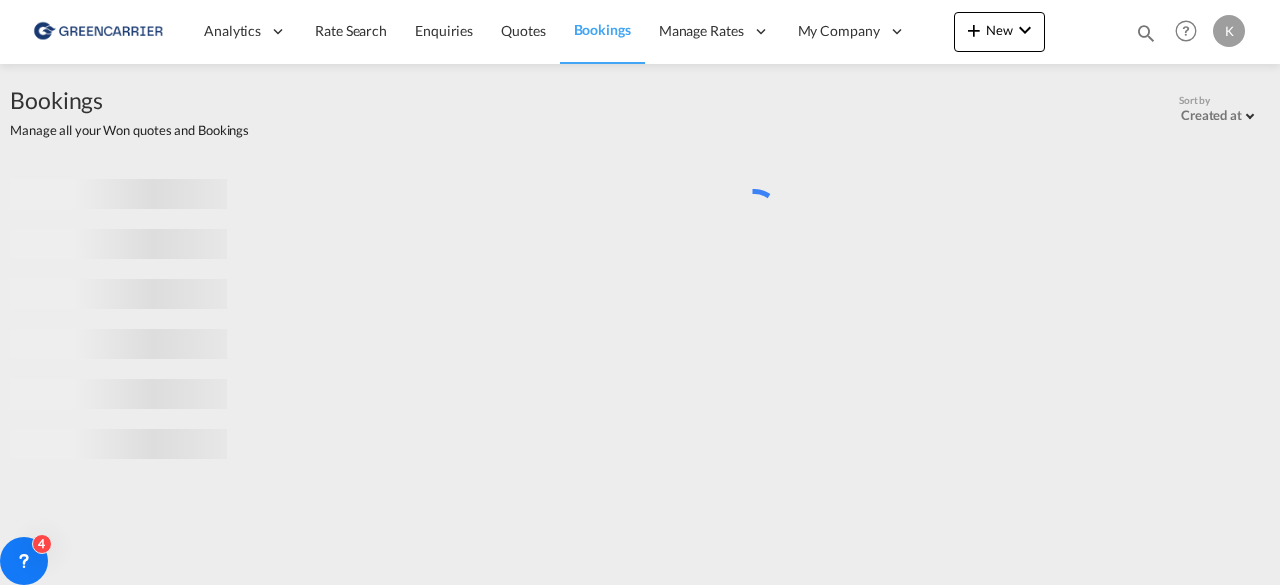 scroll, scrollTop: 0, scrollLeft: 0, axis: both 